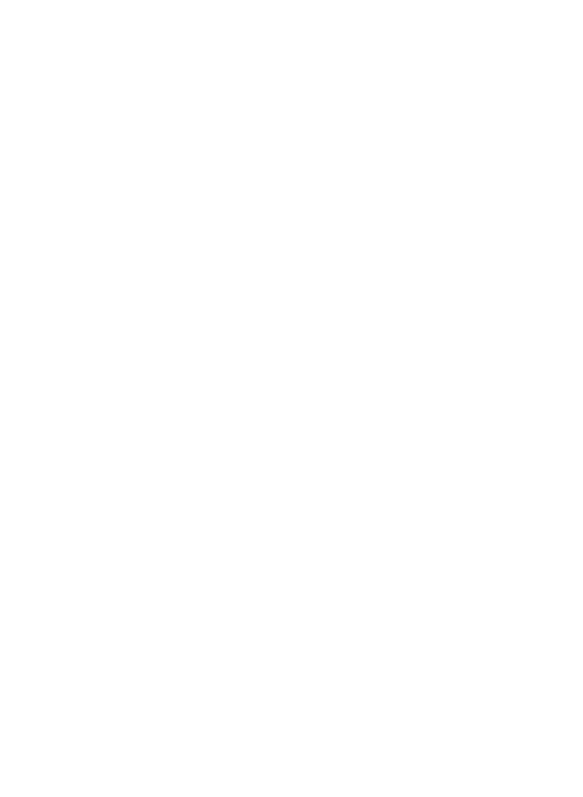 scroll, scrollTop: 0, scrollLeft: 0, axis: both 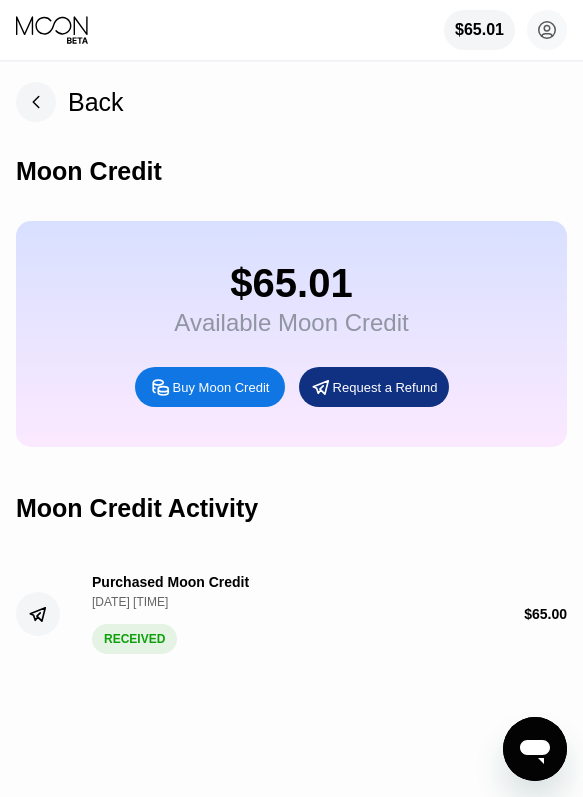 click on "Back" at bounding box center (96, 102) 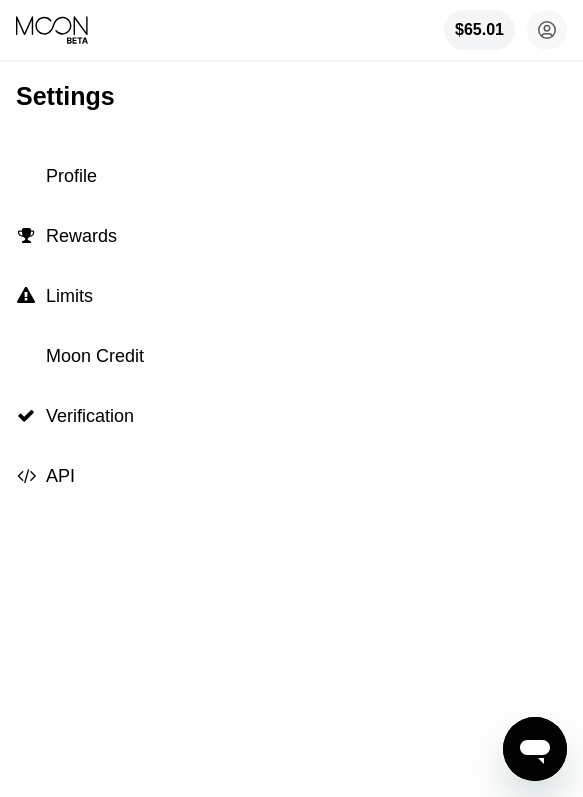 drag, startPoint x: 57, startPoint y: 27, endPoint x: 68, endPoint y: 31, distance: 11.7046995 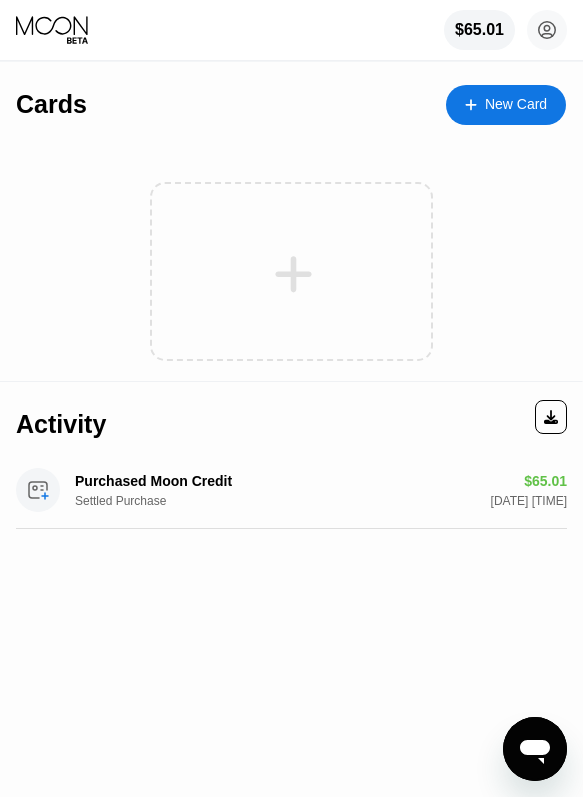 click on "New Card" at bounding box center (516, 104) 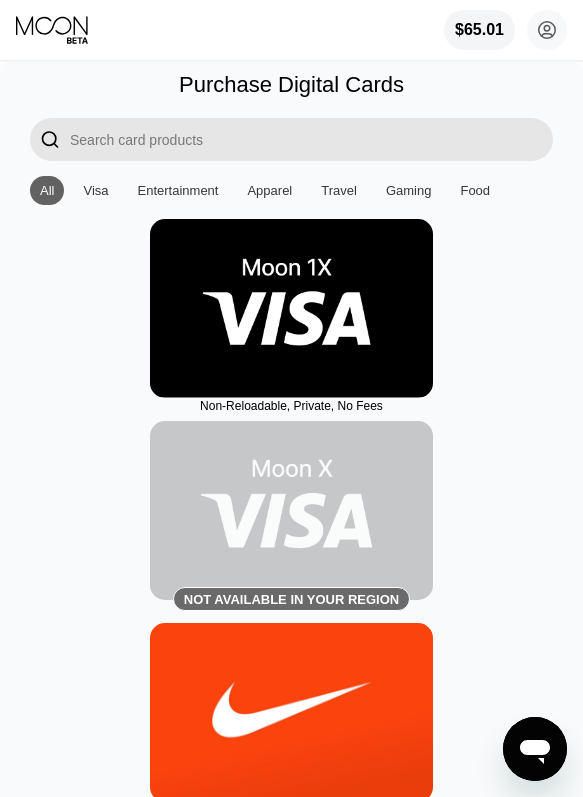 click at bounding box center (291, 308) 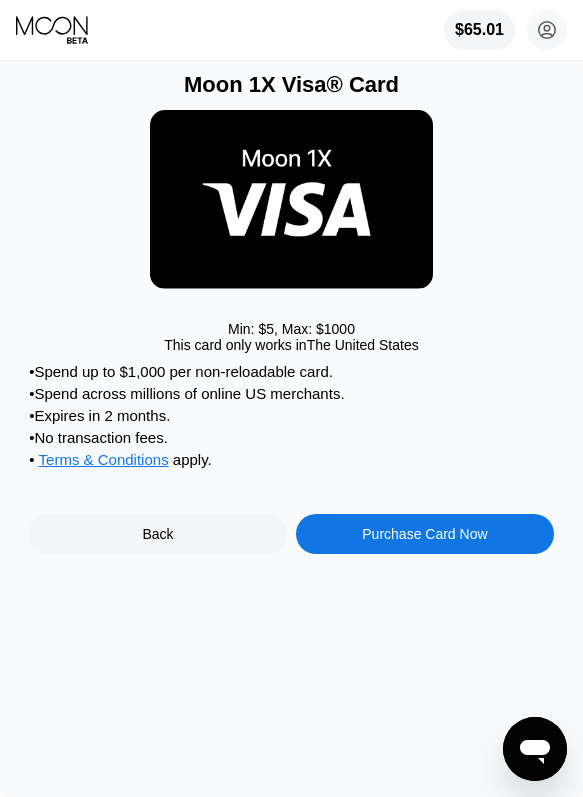 click on "•  Spend up to $1,000 per non-reloadable card. •  Spend across millions of online US merchants. •  Expires in 2 months. •  No transaction fees. •   Terms & Conditions   apply . Back Purchase Card Now" at bounding box center [291, 458] 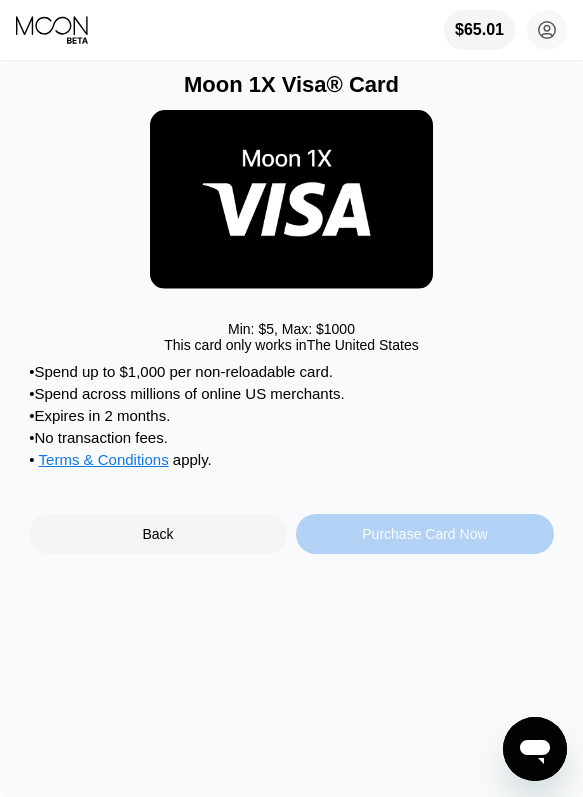 click on "Purchase Card Now" at bounding box center [424, 534] 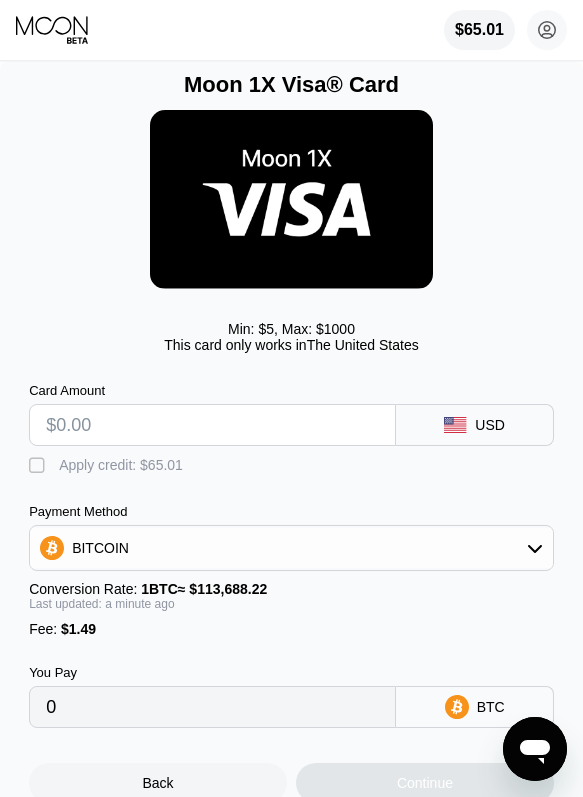 click at bounding box center [212, 425] 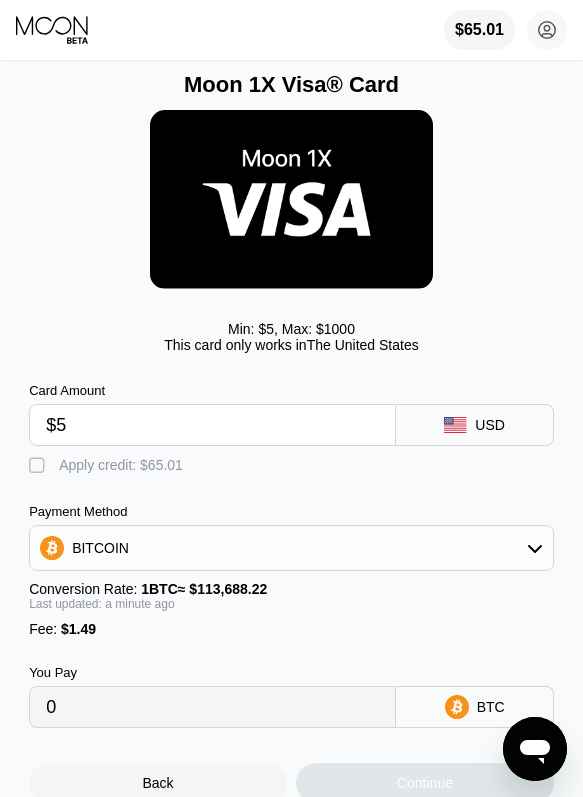 type on "0.00005709" 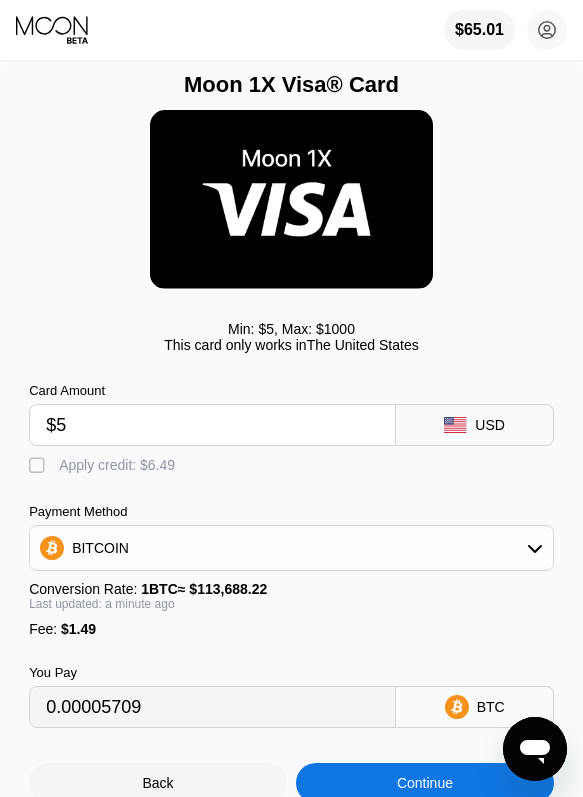 type on "$5" 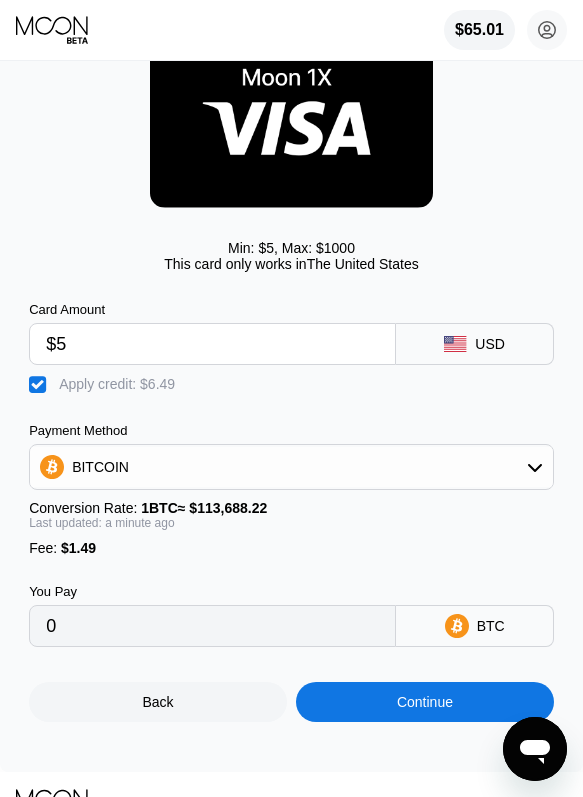 scroll, scrollTop: 116, scrollLeft: 0, axis: vertical 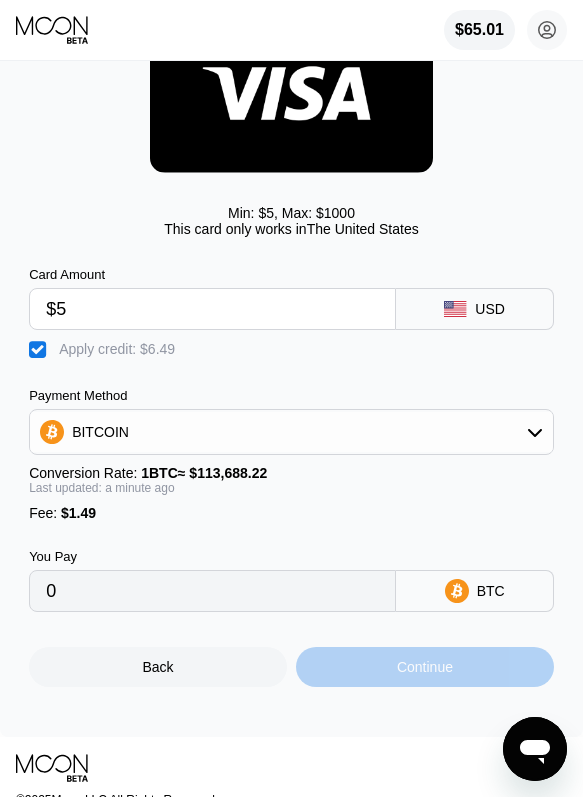 click on "Continue" at bounding box center [425, 667] 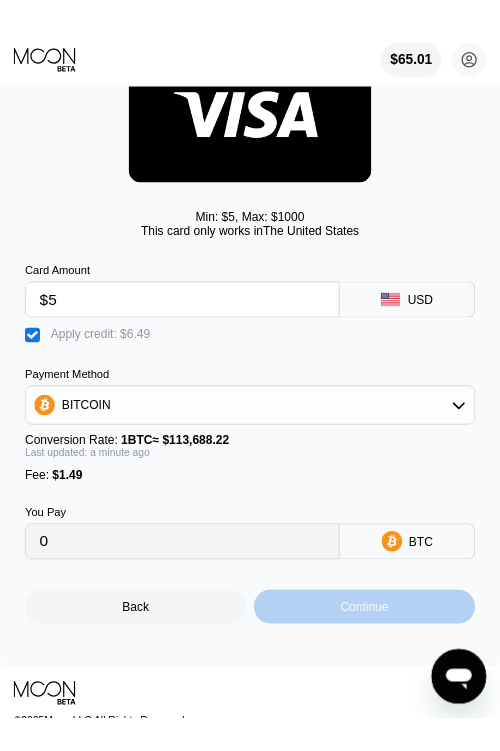 scroll, scrollTop: 0, scrollLeft: 0, axis: both 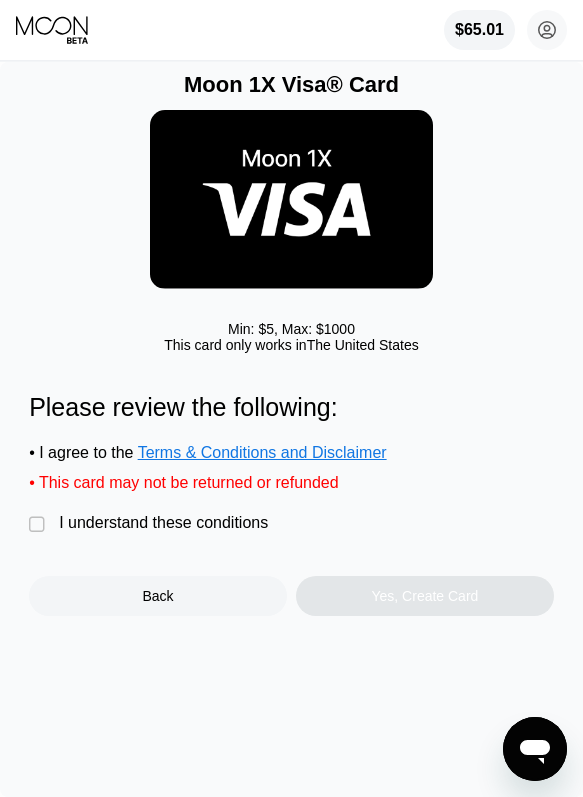 click on "" at bounding box center (39, 525) 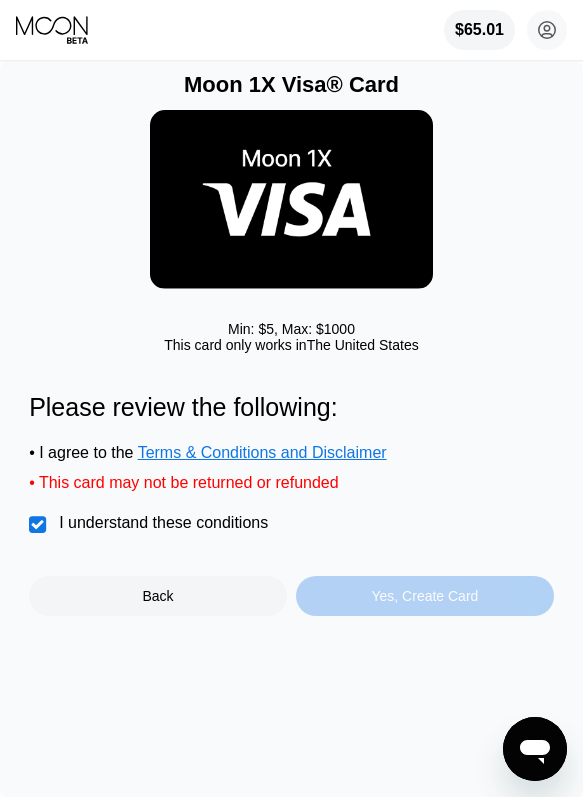 click on "Yes, Create Card" at bounding box center [424, 596] 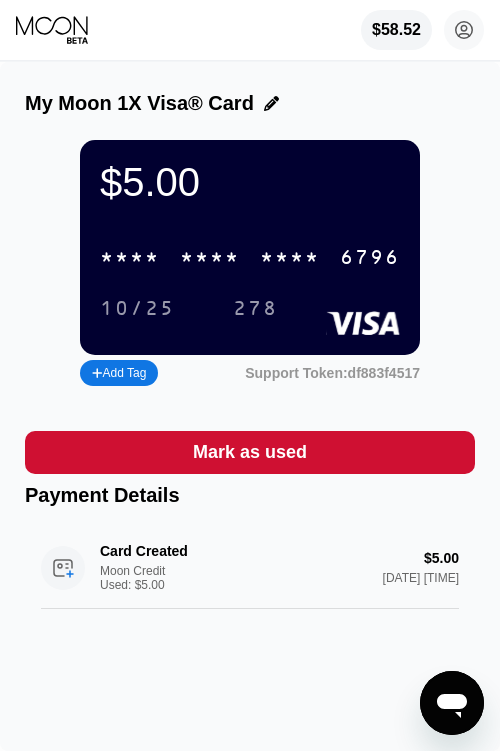 drag, startPoint x: 200, startPoint y: 269, endPoint x: 190, endPoint y: 252, distance: 19.723083 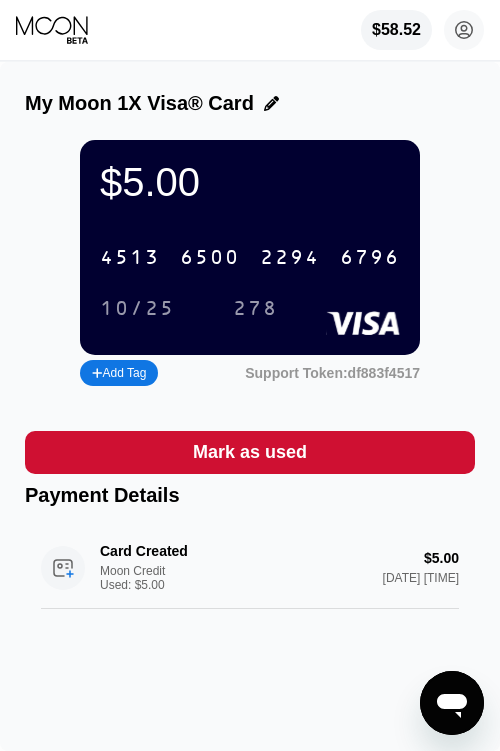 click 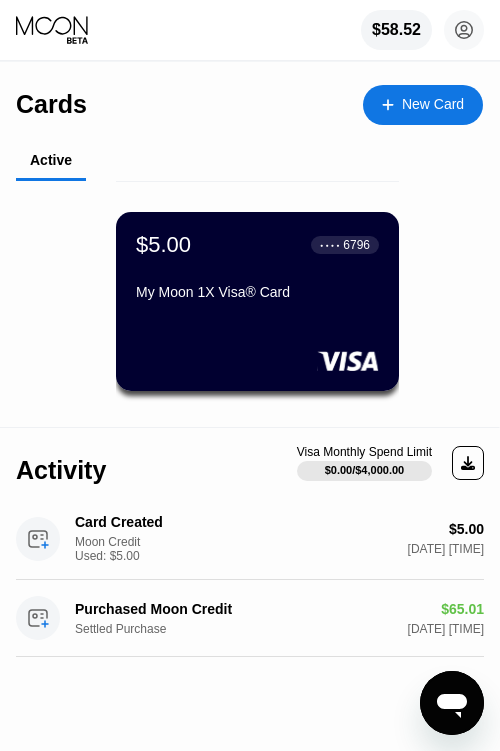 click on "New Card" at bounding box center [433, 104] 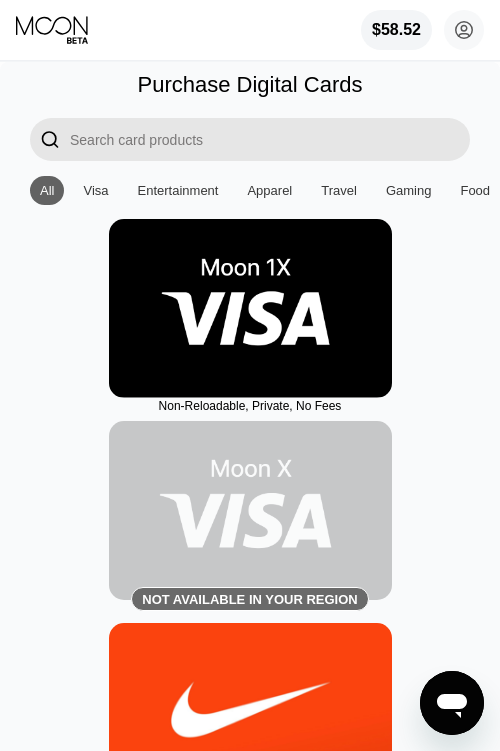 click at bounding box center [250, 308] 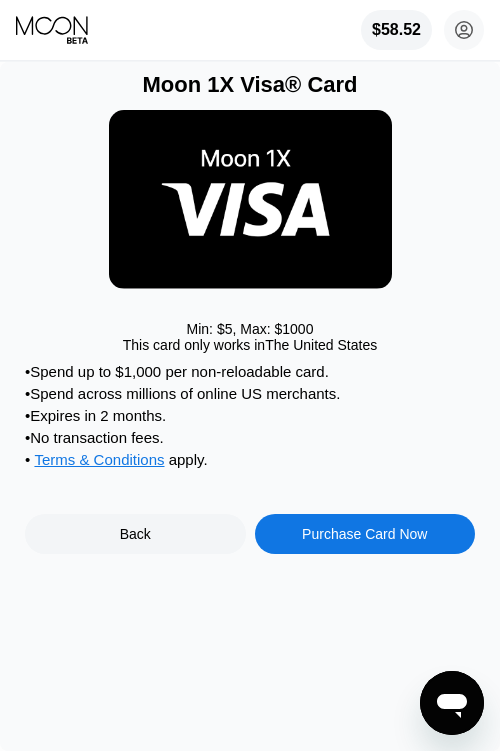 click on "Purchase Card Now" at bounding box center [364, 534] 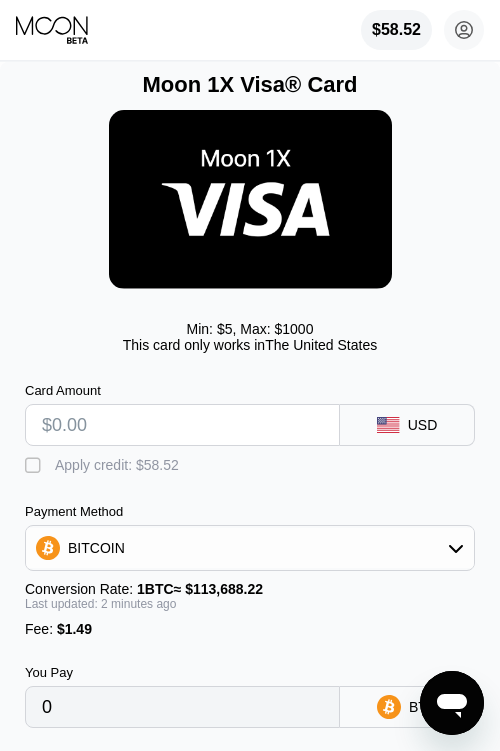 click at bounding box center [182, 425] 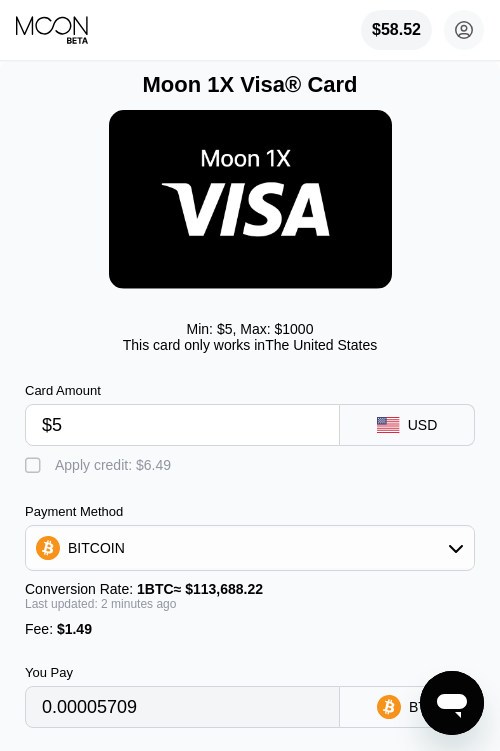type on "0.00005709" 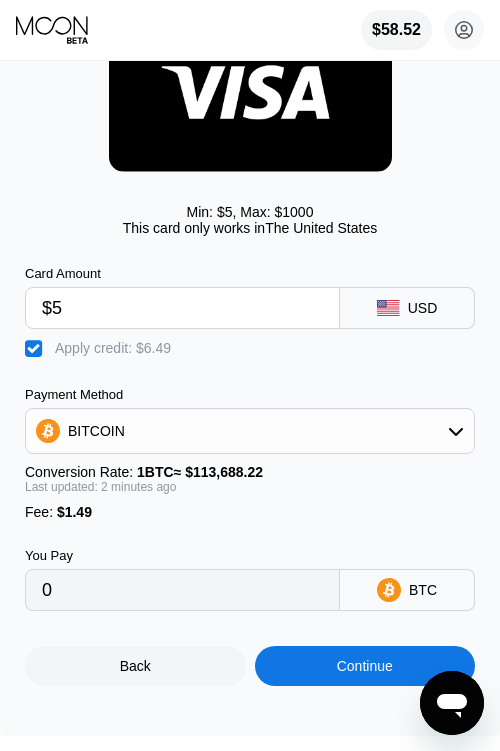 scroll, scrollTop: 155, scrollLeft: 0, axis: vertical 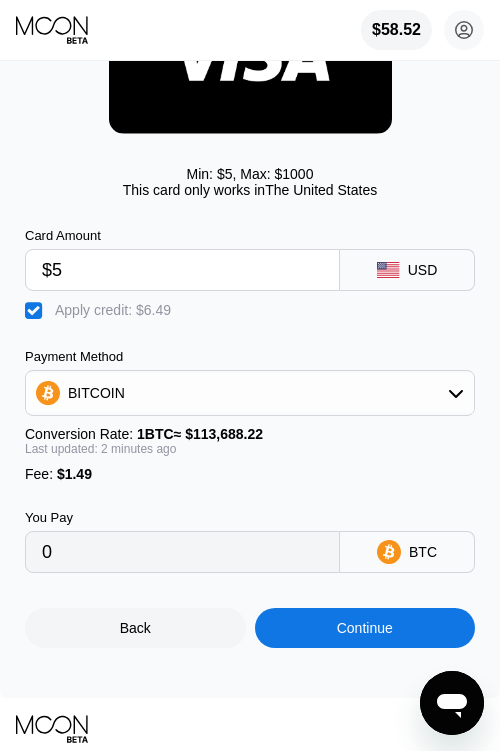 click on "Continue" at bounding box center (365, 628) 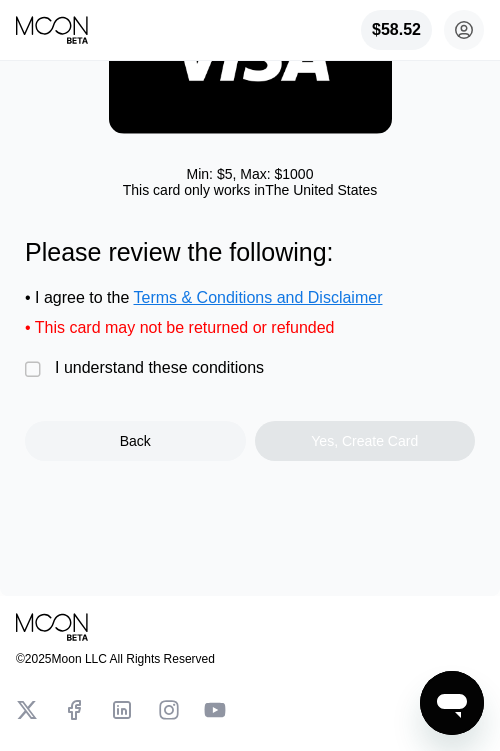 scroll, scrollTop: 0, scrollLeft: 0, axis: both 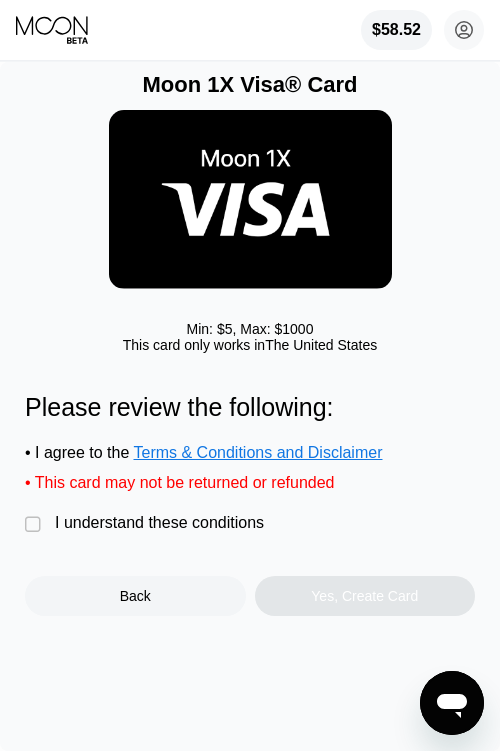 drag, startPoint x: 30, startPoint y: 520, endPoint x: 153, endPoint y: 544, distance: 125.31959 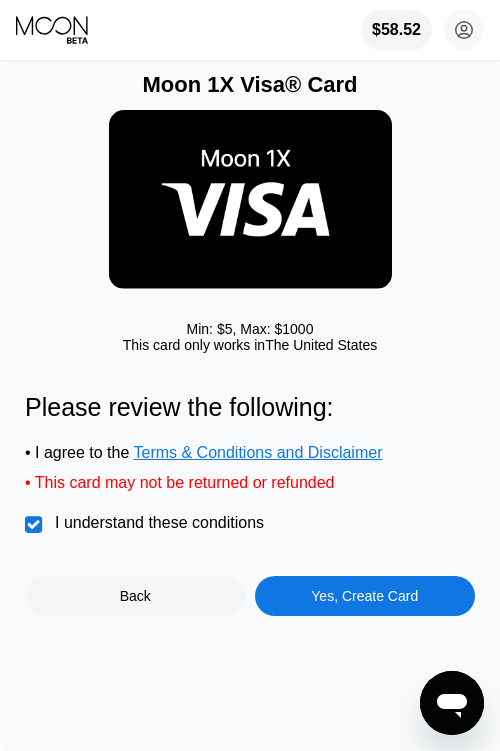 click on "Yes, Create Card" at bounding box center (365, 596) 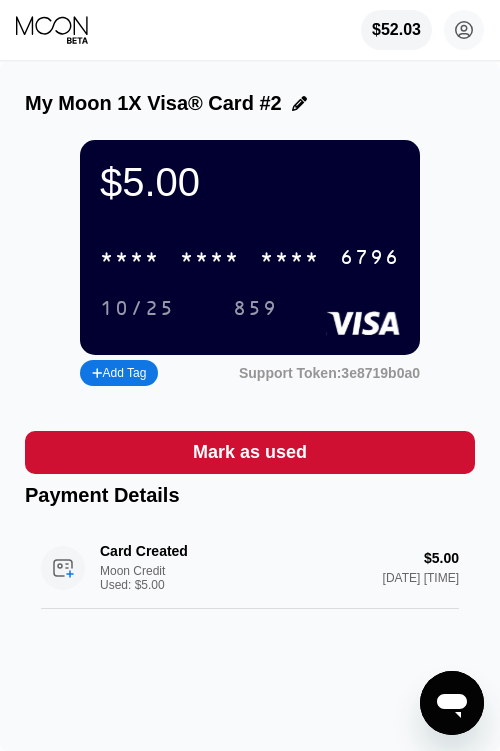 click on "* * * *" at bounding box center [210, 258] 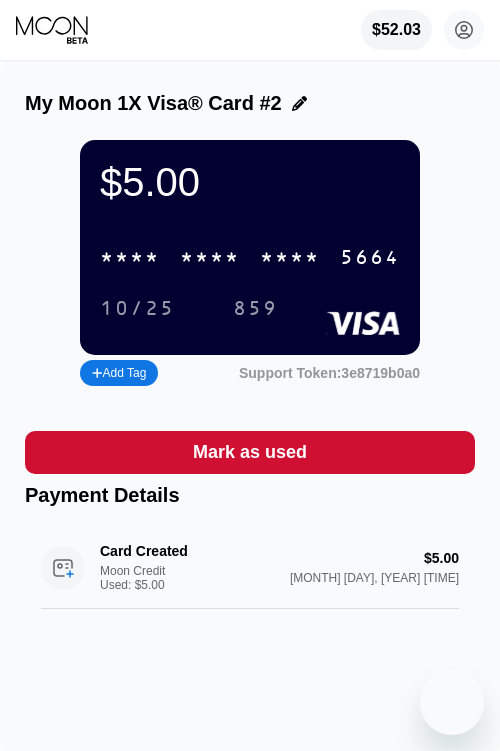 scroll, scrollTop: 0, scrollLeft: 0, axis: both 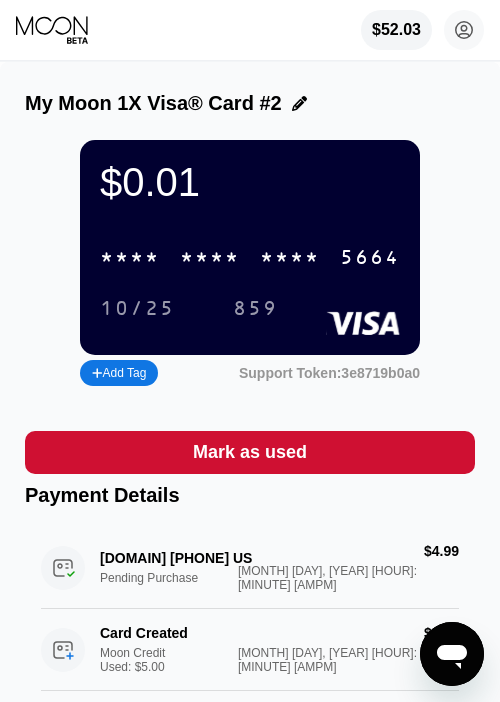 click 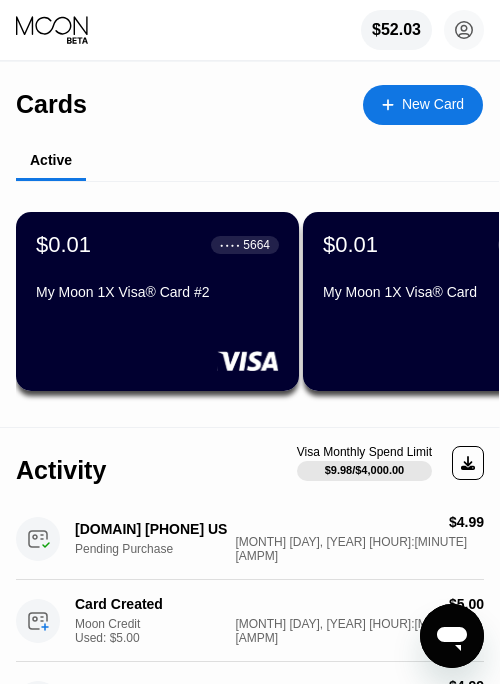 click at bounding box center [398, 104] 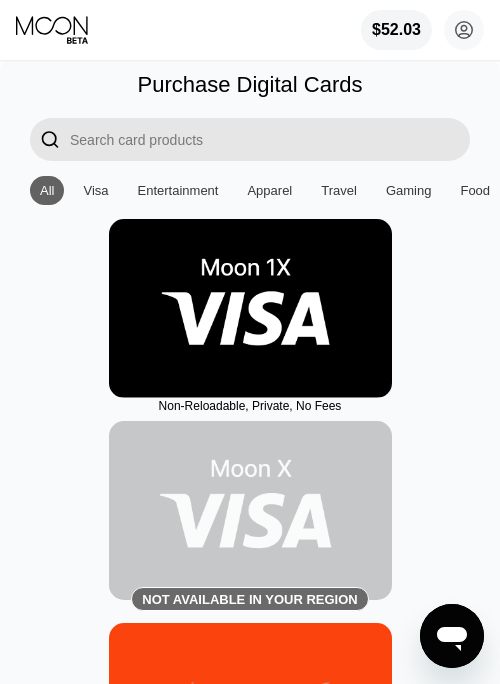 click at bounding box center [250, 308] 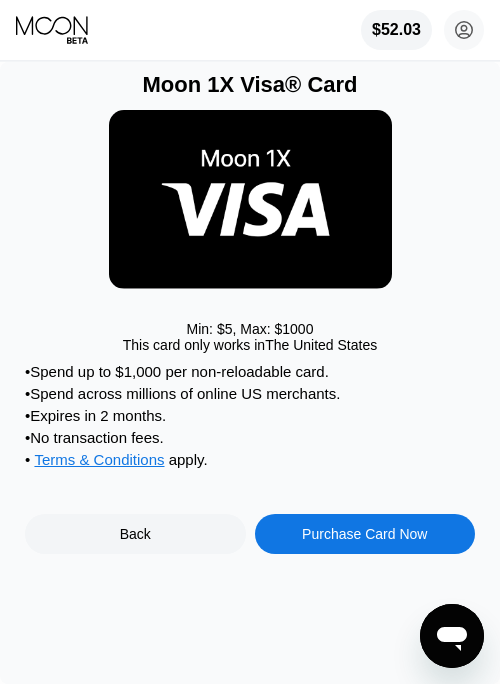 click on "Purchase Card Now" at bounding box center [365, 534] 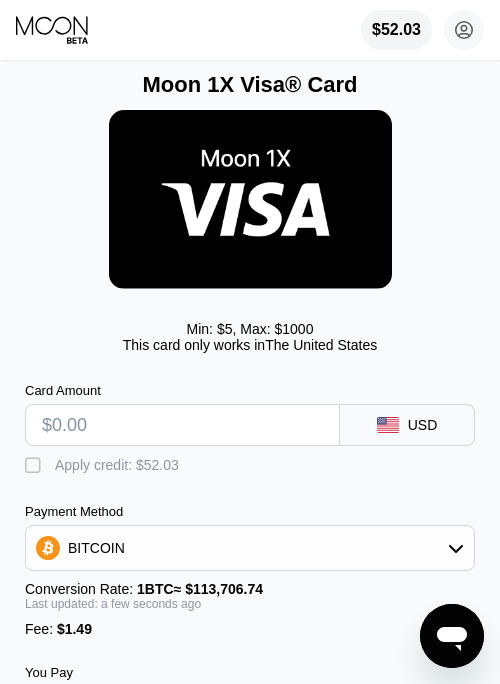 click at bounding box center (182, 425) 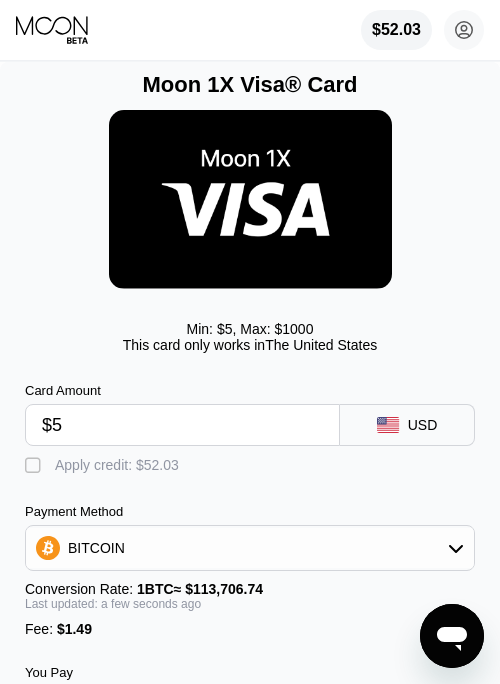 type on "0.00005708" 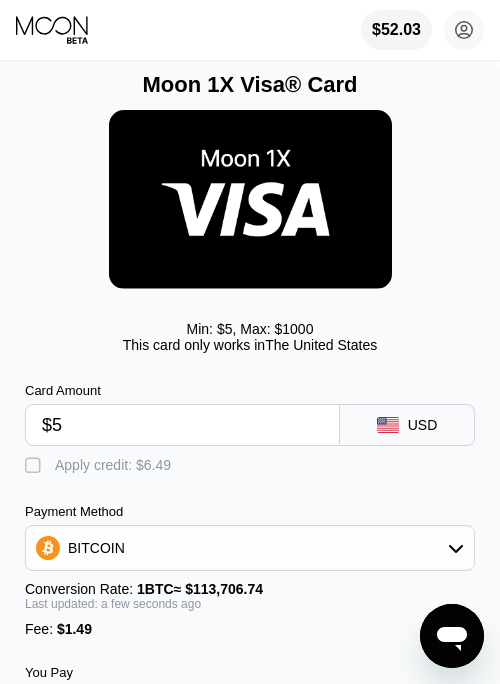 type on "$5" 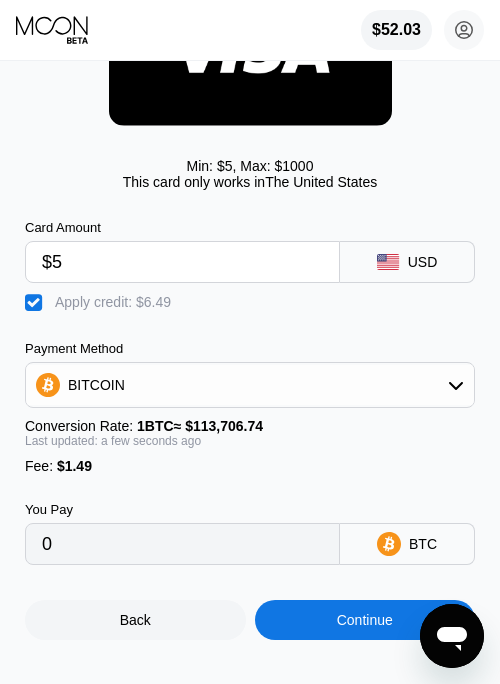 scroll, scrollTop: 194, scrollLeft: 0, axis: vertical 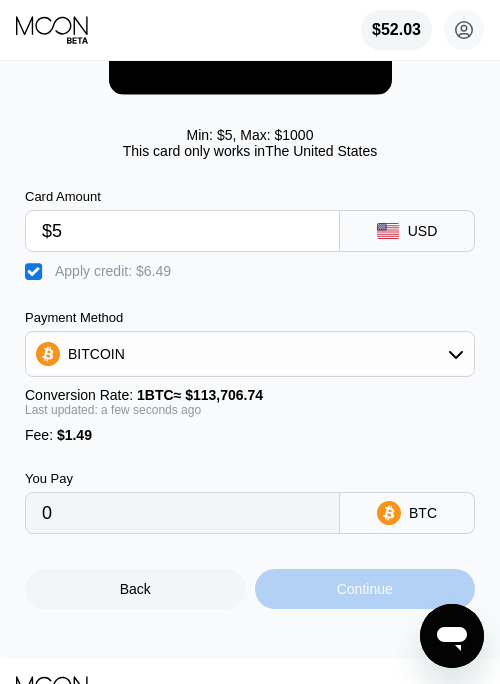 click on "Continue" at bounding box center [365, 589] 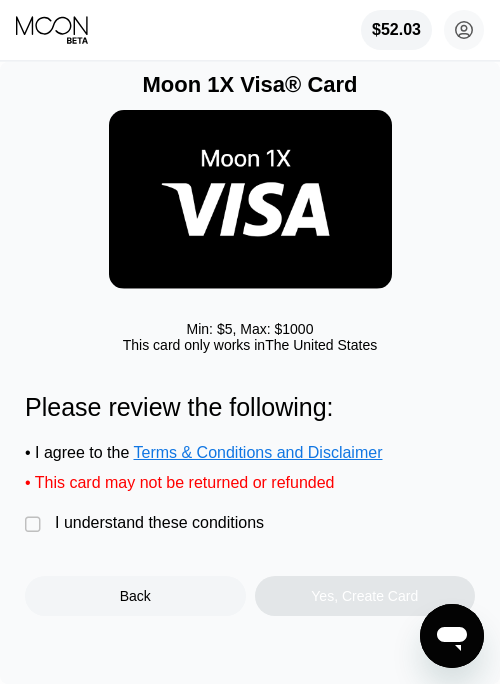 drag, startPoint x: 31, startPoint y: 522, endPoint x: 48, endPoint y: 524, distance: 17.117243 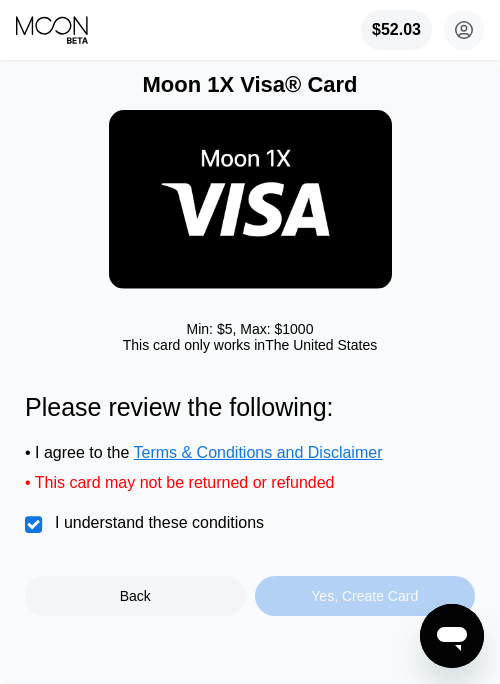 click on "Yes, Create Card" at bounding box center (365, 596) 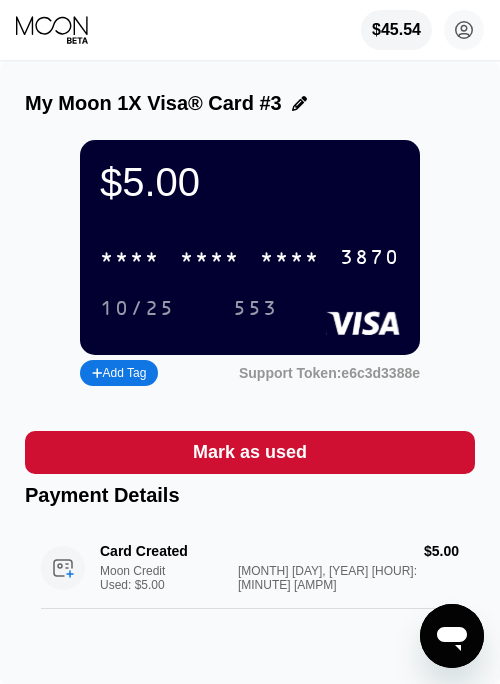 click on "* * * *" at bounding box center (210, 258) 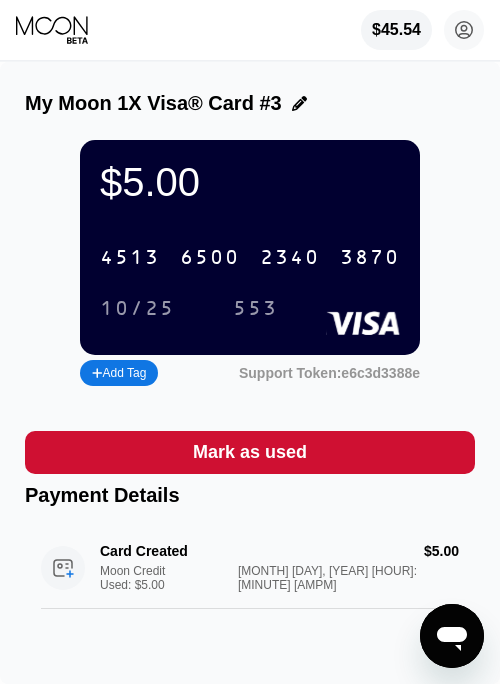 drag, startPoint x: 62, startPoint y: 33, endPoint x: 75, endPoint y: 43, distance: 16.40122 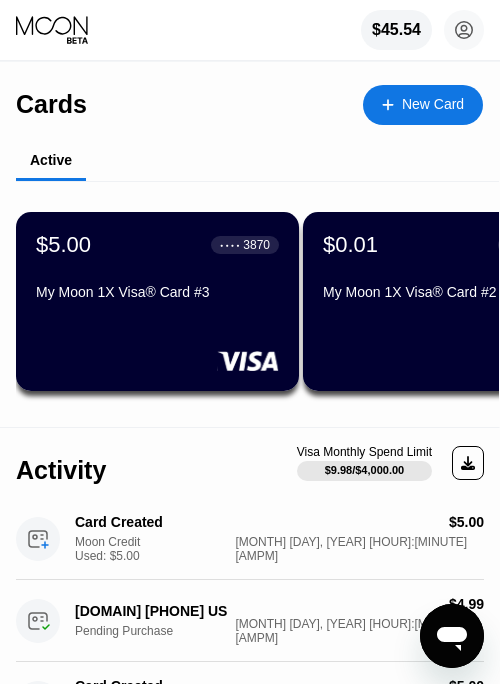 click on "New Card" at bounding box center [433, 104] 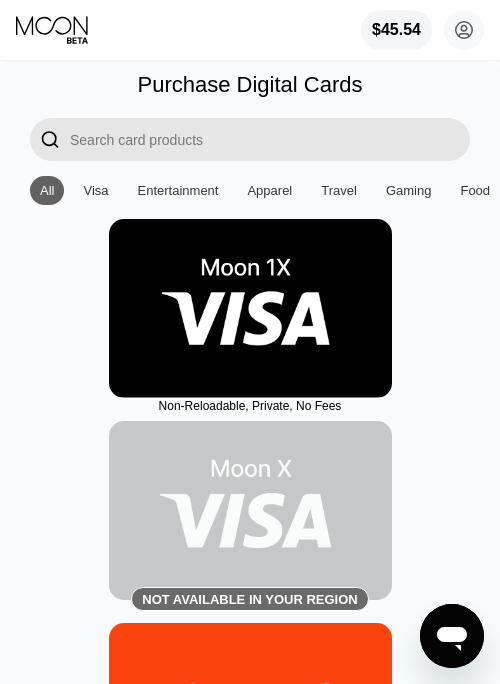 click at bounding box center (250, 308) 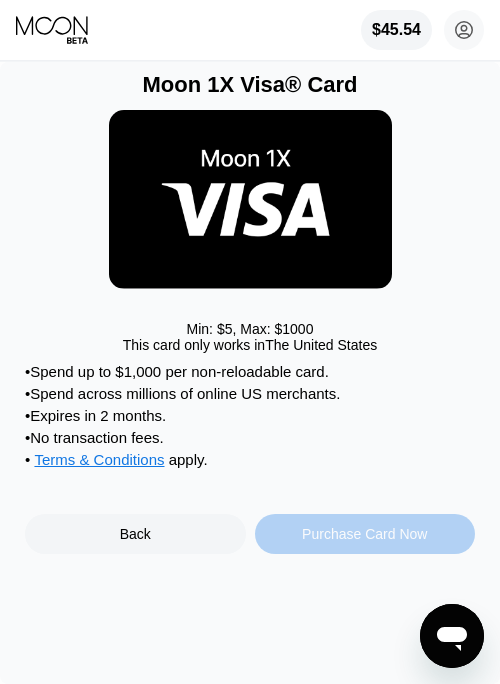 click on "Purchase Card Now" at bounding box center [364, 534] 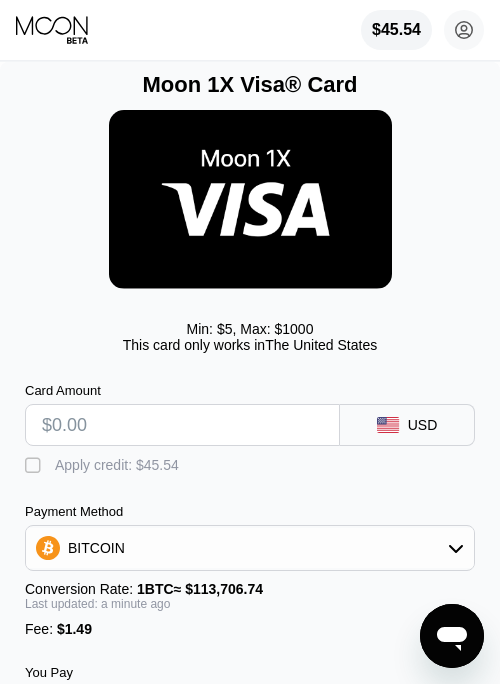 click at bounding box center [182, 425] 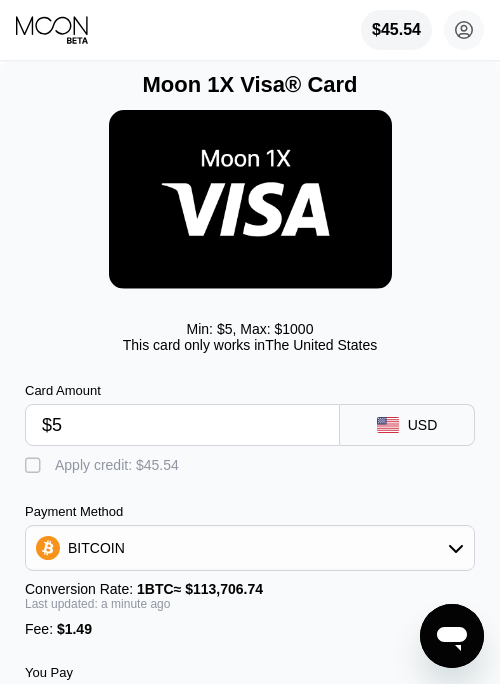 type on "0.00005708" 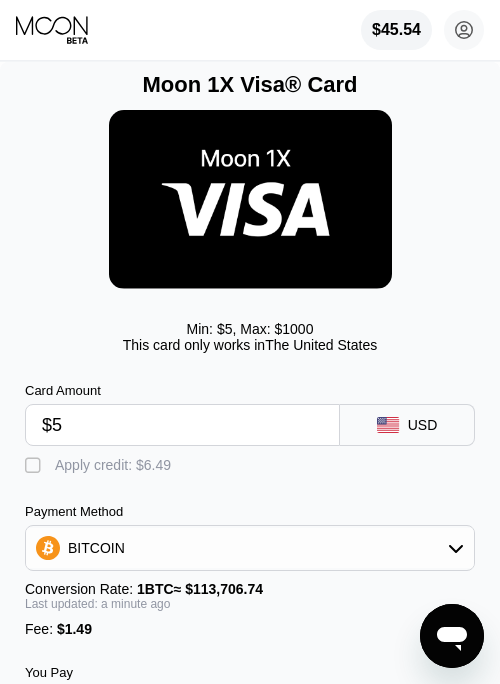 type on "$5" 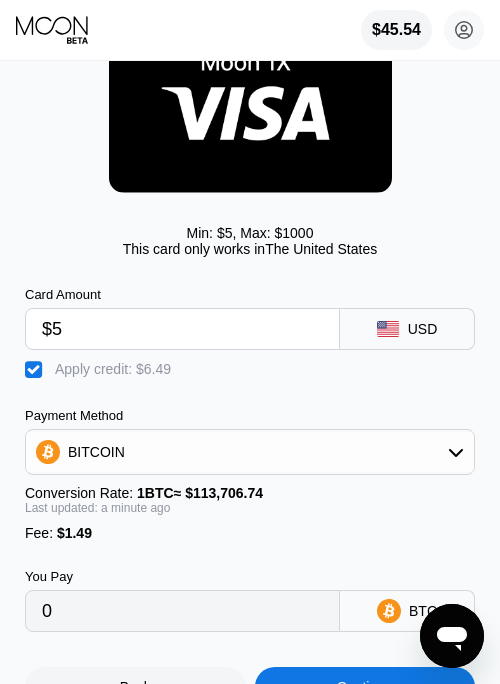 scroll, scrollTop: 134, scrollLeft: 0, axis: vertical 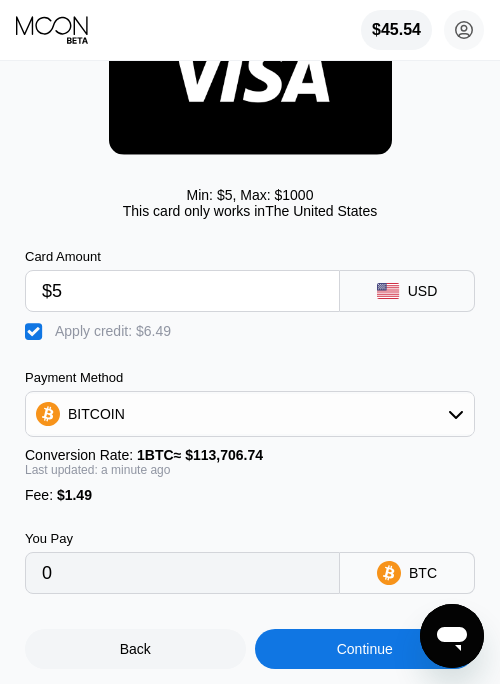 click on "Continue" at bounding box center (365, 649) 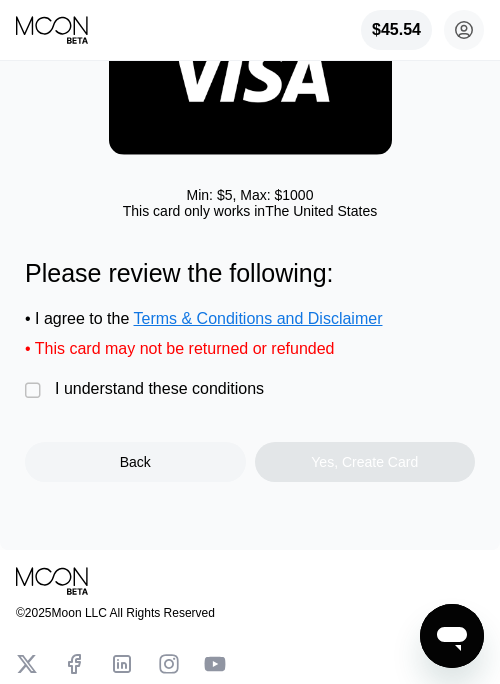 scroll, scrollTop: 0, scrollLeft: 0, axis: both 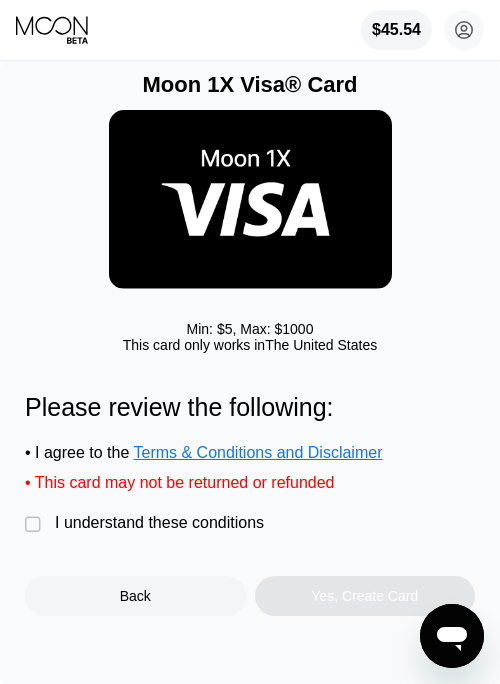 click on "" at bounding box center [35, 525] 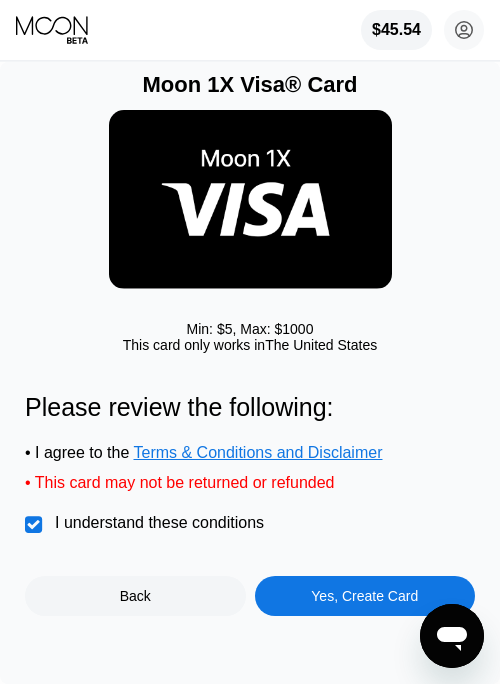 click on "Yes, Create Card" at bounding box center [365, 596] 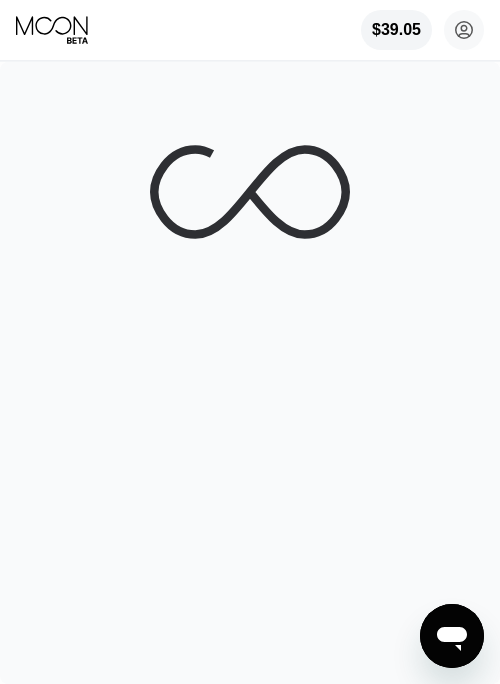 scroll, scrollTop: 0, scrollLeft: 0, axis: both 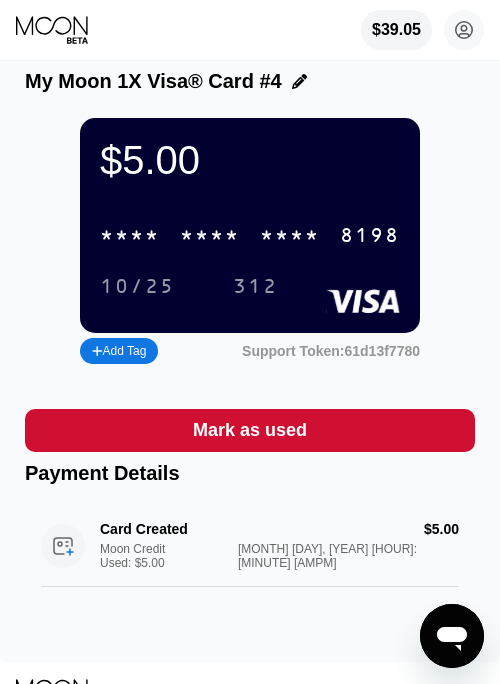 drag, startPoint x: 153, startPoint y: 240, endPoint x: 91, endPoint y: 243, distance: 62.072536 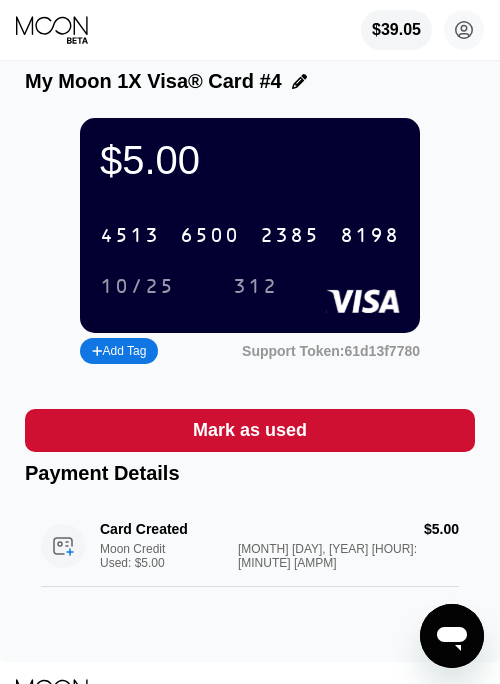 scroll, scrollTop: 29, scrollLeft: 0, axis: vertical 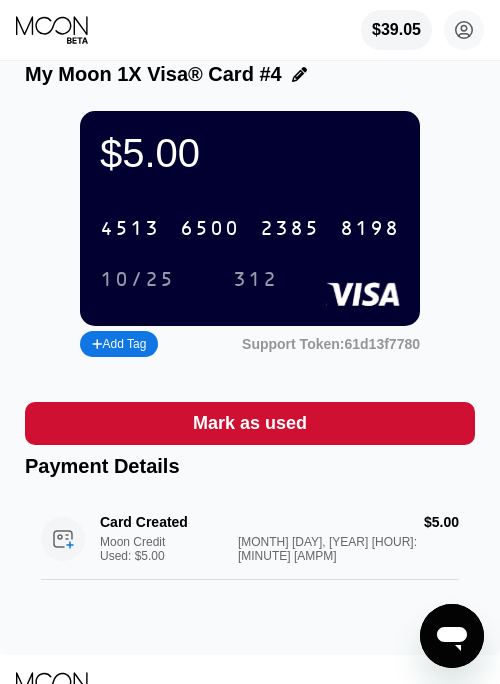 click 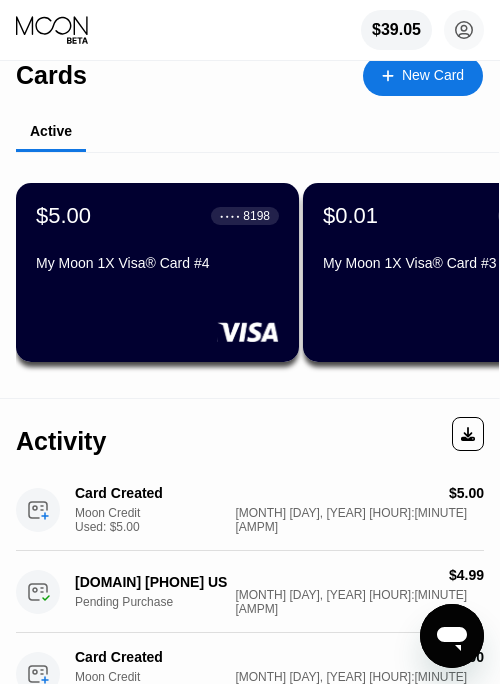 scroll, scrollTop: 0, scrollLeft: 0, axis: both 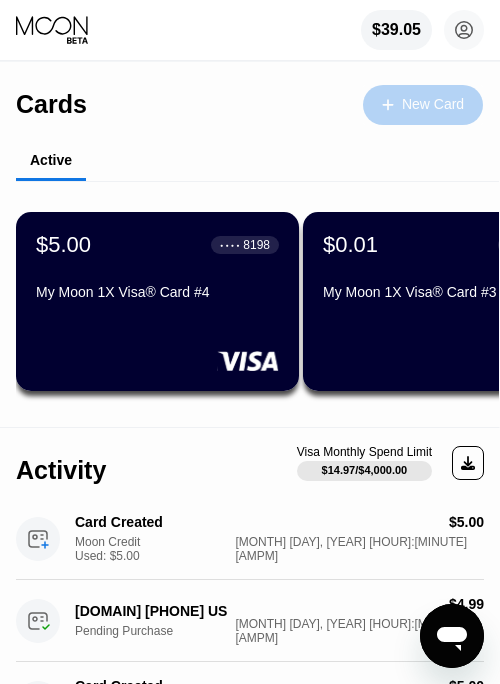click on "New Card" at bounding box center [433, 104] 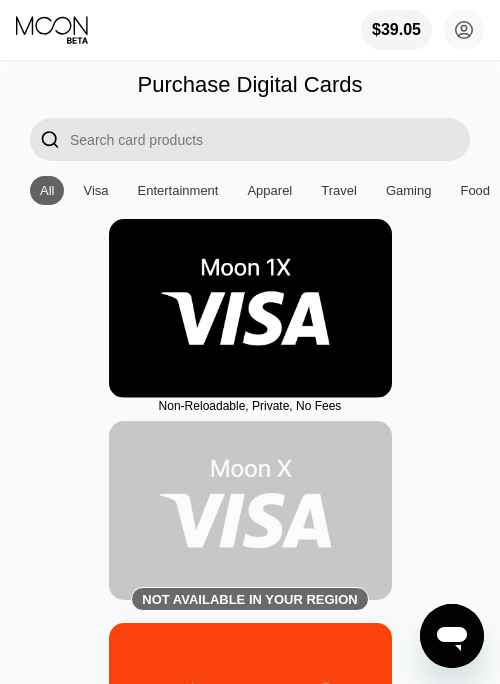 drag, startPoint x: 295, startPoint y: 319, endPoint x: 283, endPoint y: 313, distance: 13.416408 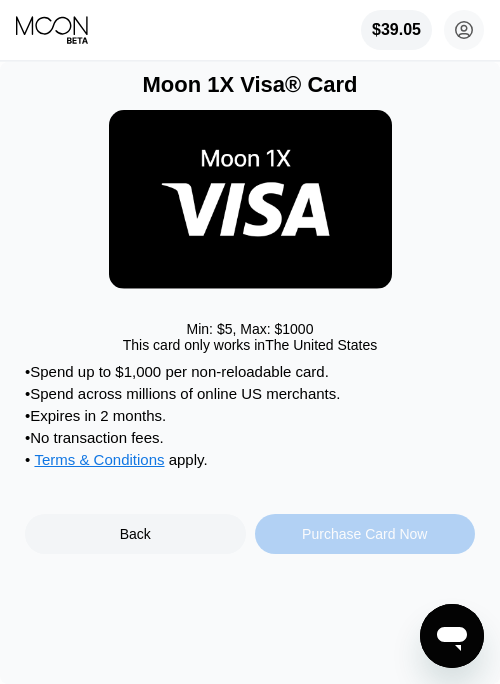 click on "Purchase Card Now" at bounding box center [365, 534] 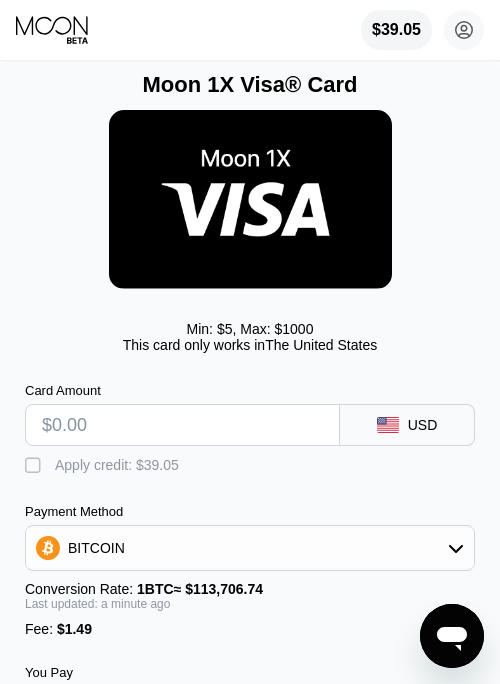 drag, startPoint x: 42, startPoint y: 467, endPoint x: 83, endPoint y: 427, distance: 57.280014 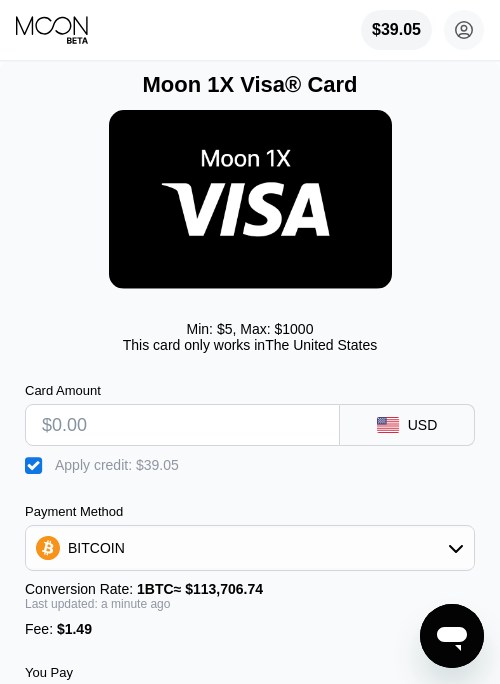 click at bounding box center (182, 425) 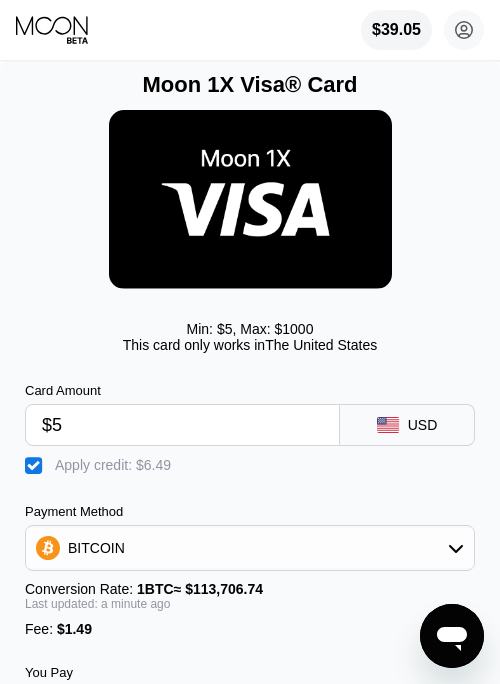 type on "$5" 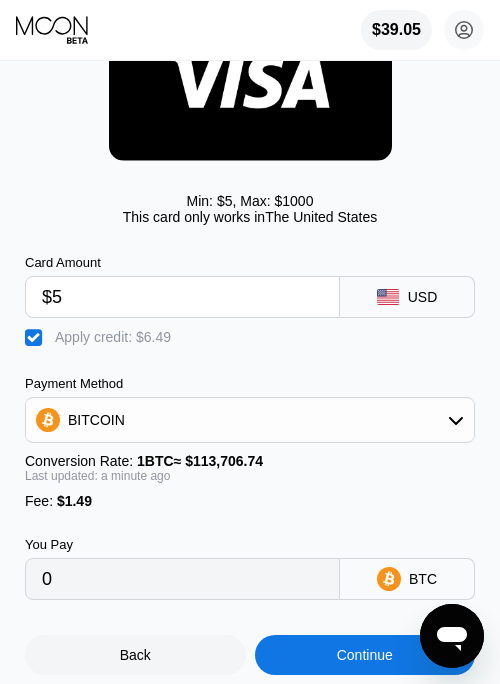 scroll, scrollTop: 117, scrollLeft: 0, axis: vertical 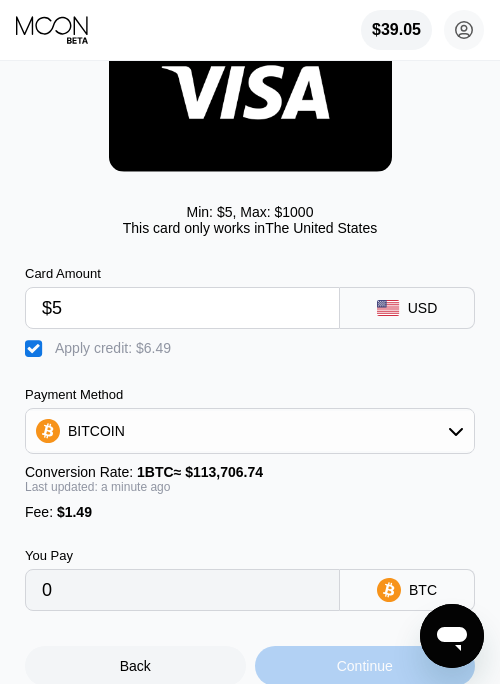 click on "Continue" at bounding box center (365, 666) 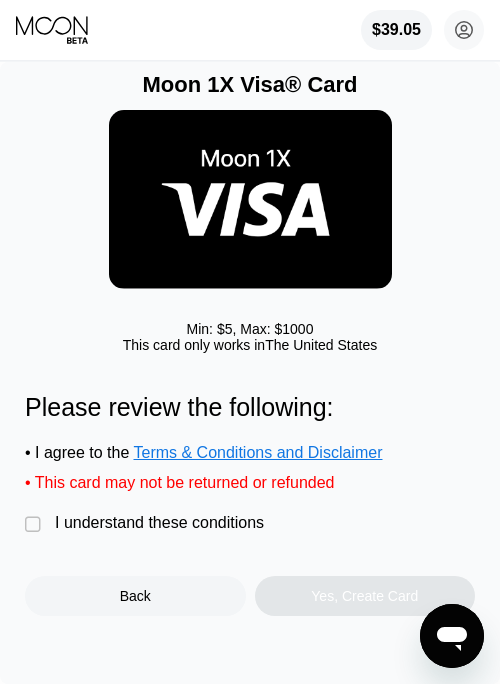 drag, startPoint x: 36, startPoint y: 522, endPoint x: 99, endPoint y: 543, distance: 66.40783 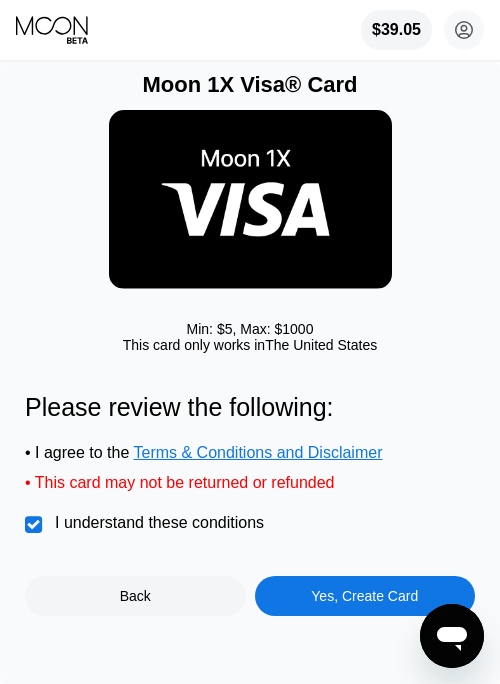 click on "Yes, Create Card" at bounding box center (365, 596) 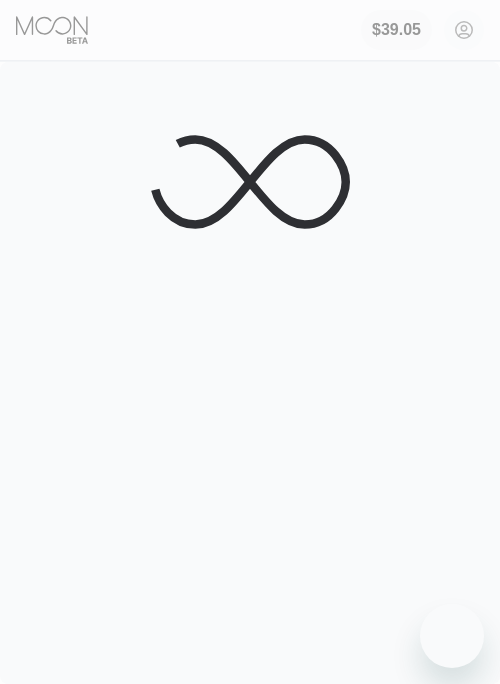 scroll, scrollTop: 0, scrollLeft: 0, axis: both 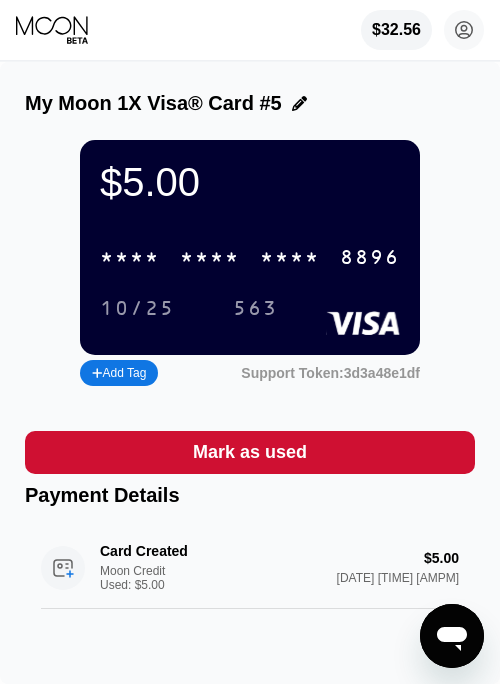 click on "* * * * * * * * * * * * 8896" at bounding box center [250, 257] 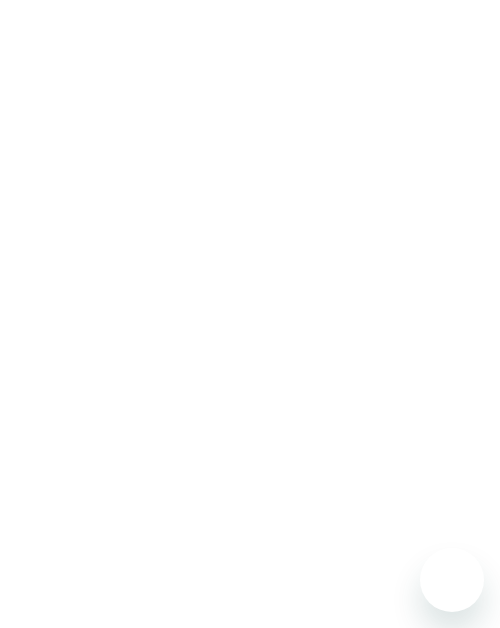 scroll, scrollTop: 0, scrollLeft: 0, axis: both 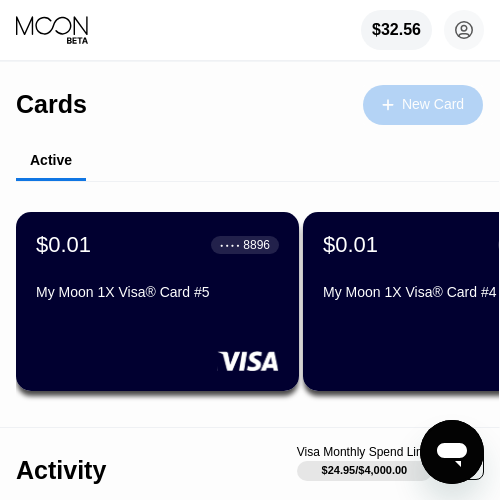 click on "New Card" at bounding box center (433, 104) 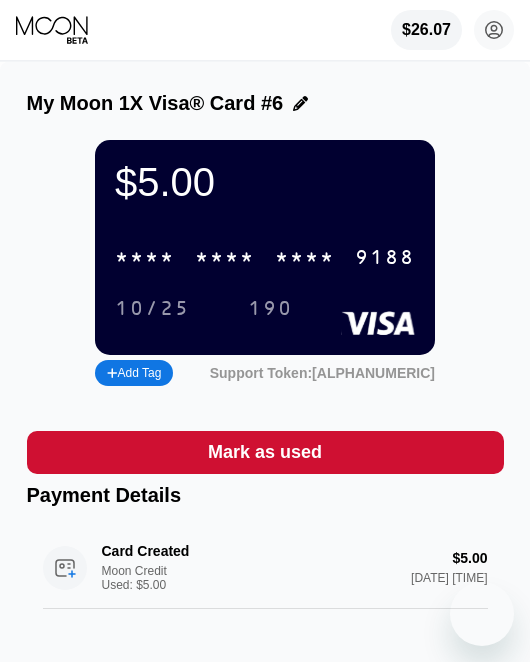 scroll, scrollTop: 0, scrollLeft: 0, axis: both 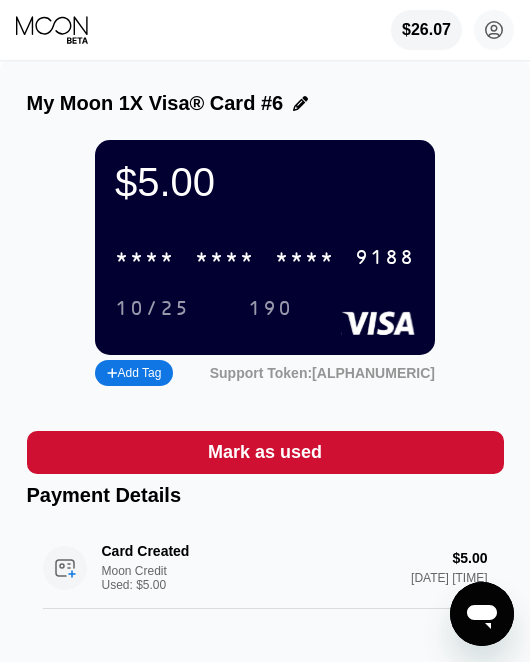drag, startPoint x: 309, startPoint y: 256, endPoint x: 238, endPoint y: 256, distance: 71 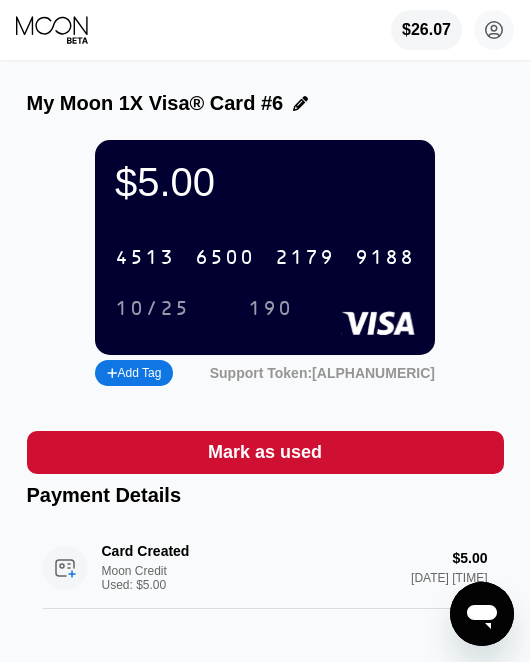 drag, startPoint x: 38, startPoint y: 28, endPoint x: 39, endPoint y: 56, distance: 28.01785 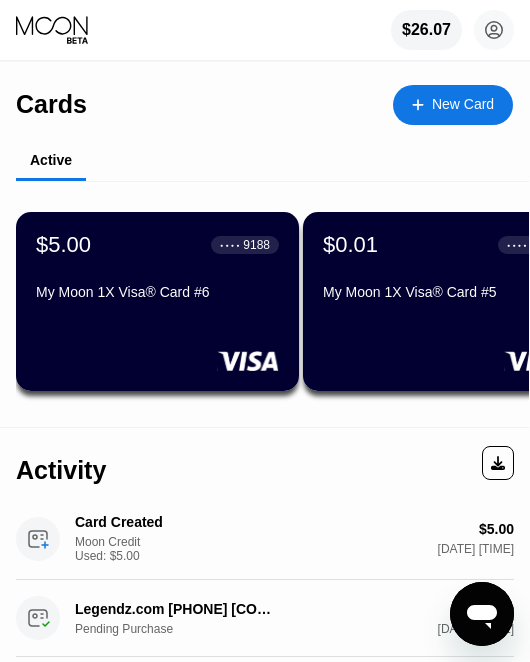 click on "New Card" at bounding box center (453, 105) 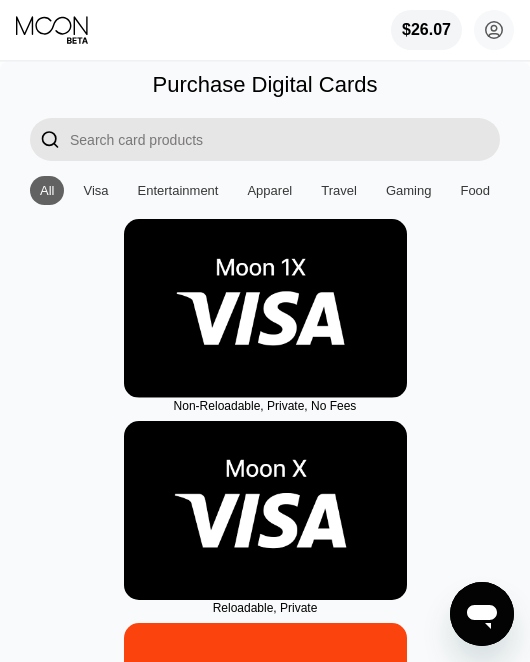 drag, startPoint x: 233, startPoint y: 303, endPoint x: 294, endPoint y: 284, distance: 63.89053 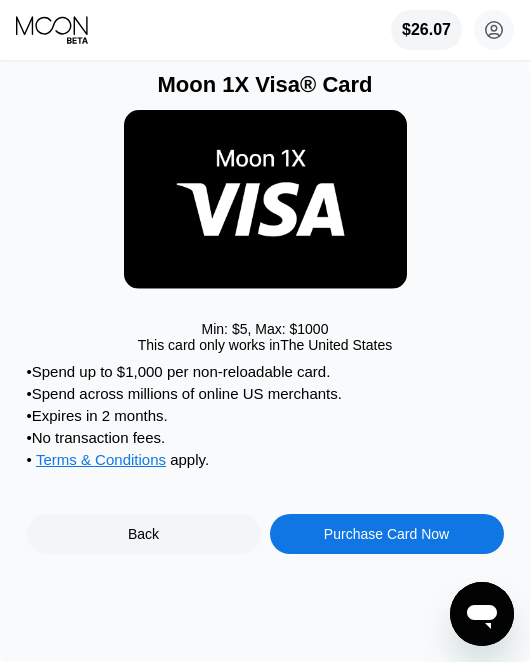 drag, startPoint x: 384, startPoint y: 522, endPoint x: 103, endPoint y: 349, distance: 329.98486 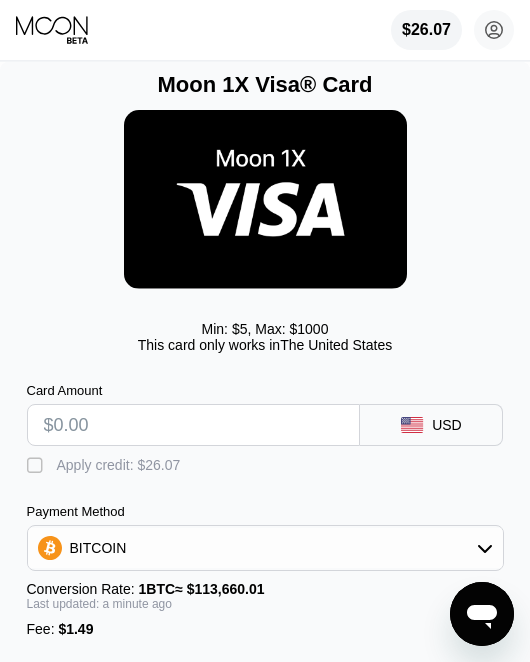 drag, startPoint x: 70, startPoint y: 409, endPoint x: 79, endPoint y: 419, distance: 13.453624 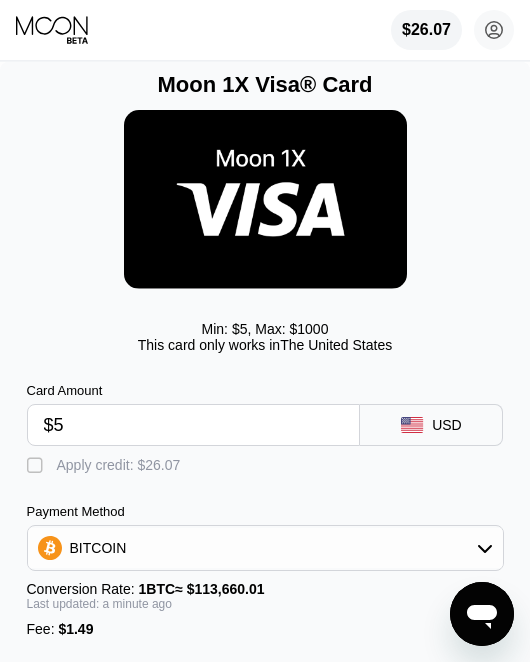 type on "0.00005711" 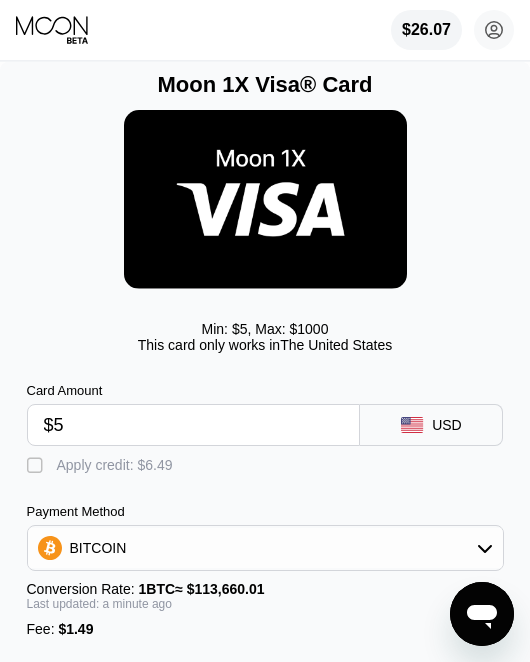 type on "$5" 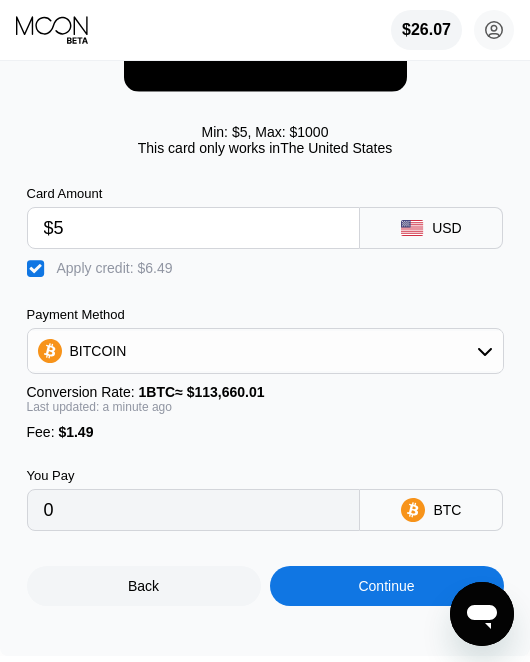 scroll, scrollTop: 203, scrollLeft: 0, axis: vertical 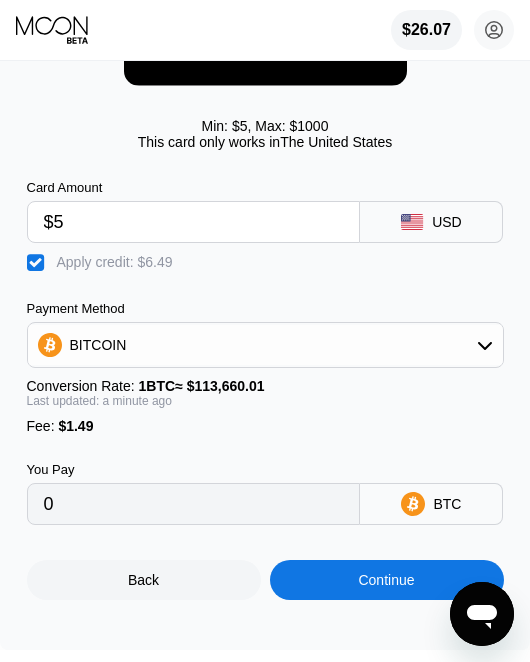 click on "Continue" at bounding box center [387, 580] 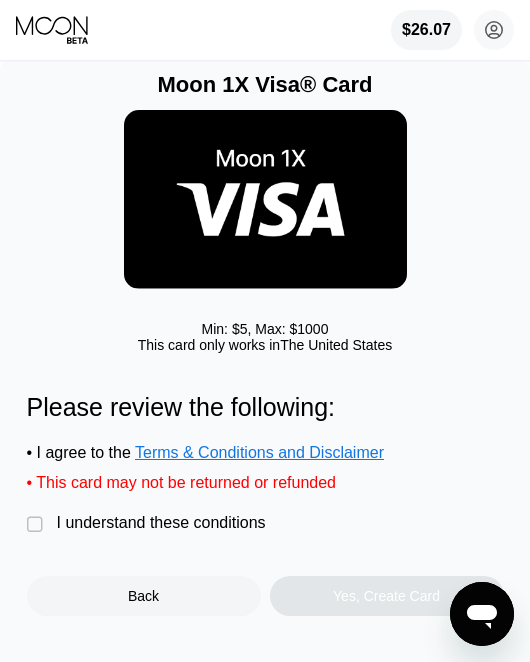 drag, startPoint x: 44, startPoint y: 524, endPoint x: 91, endPoint y: 541, distance: 49.979996 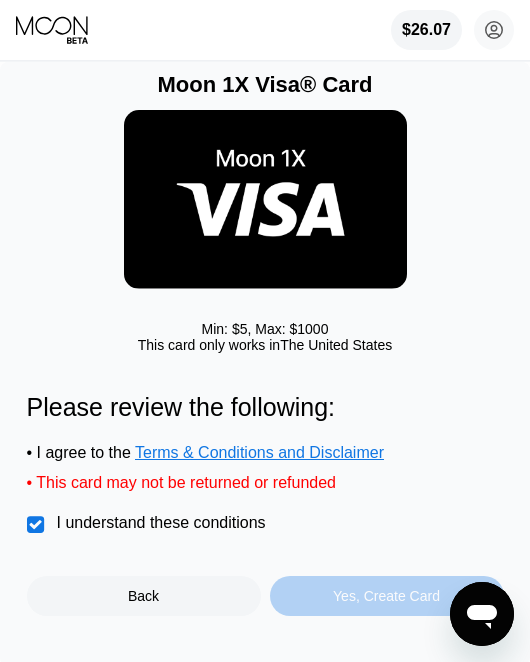 click on "Yes, Create Card" at bounding box center (386, 596) 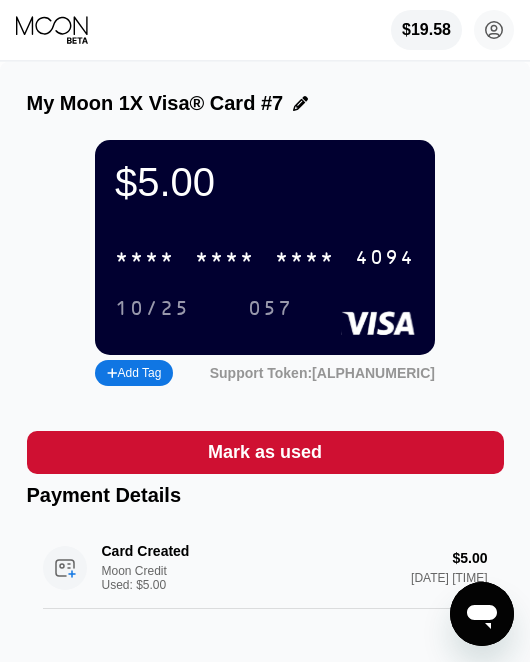 click on "* * * *" at bounding box center [145, 258] 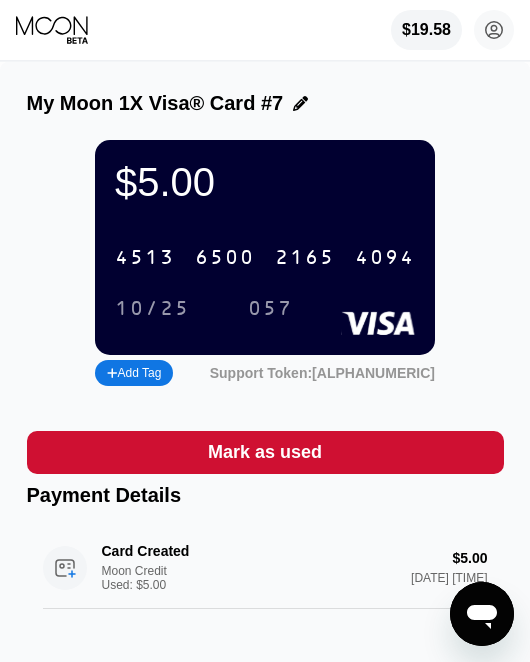 drag, startPoint x: 54, startPoint y: 33, endPoint x: 71, endPoint y: 33, distance: 17 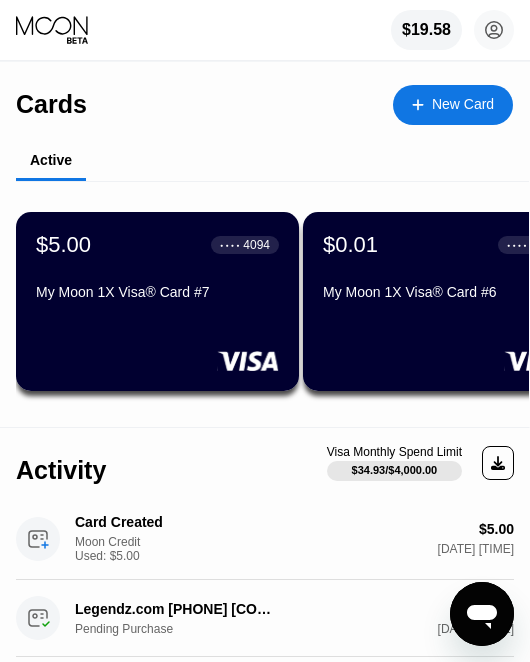 click on "$19.58 kenlin6680@gmail.com  Home Settings Support Careers About Us Log out Privacy policy Terms" at bounding box center [265, 30] 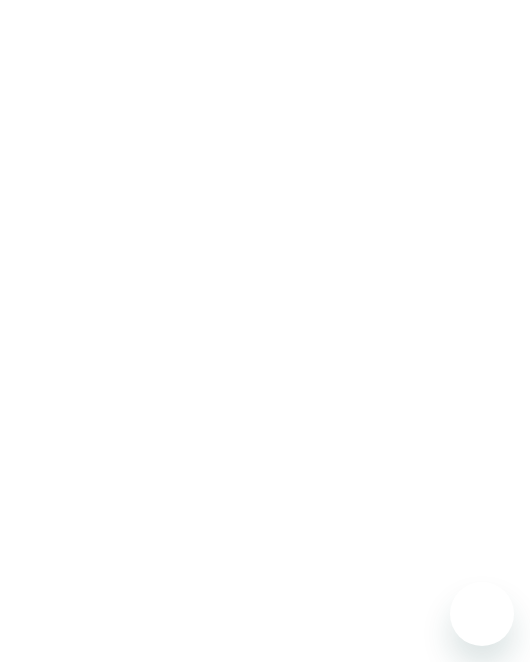 scroll, scrollTop: 0, scrollLeft: 0, axis: both 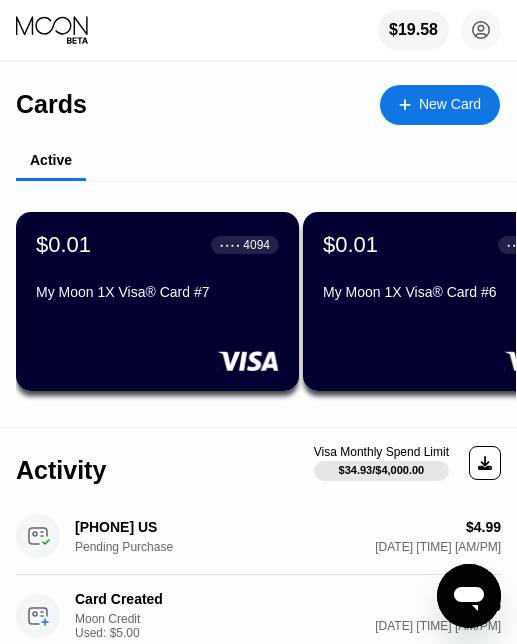 click on "Cards    New Card" at bounding box center (258, 97) 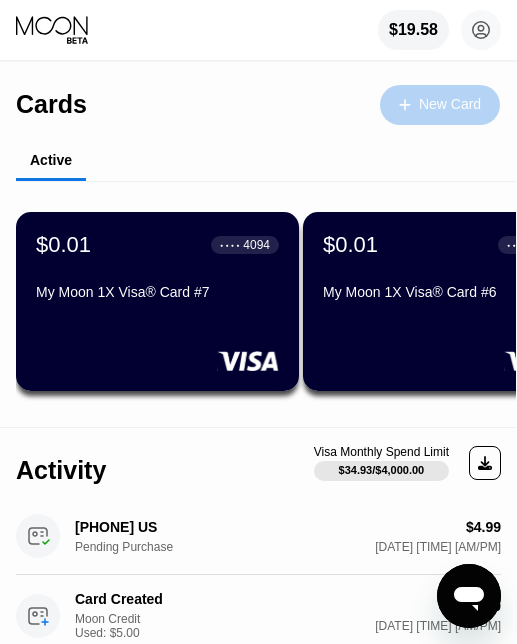 click on "New Card" at bounding box center [440, 105] 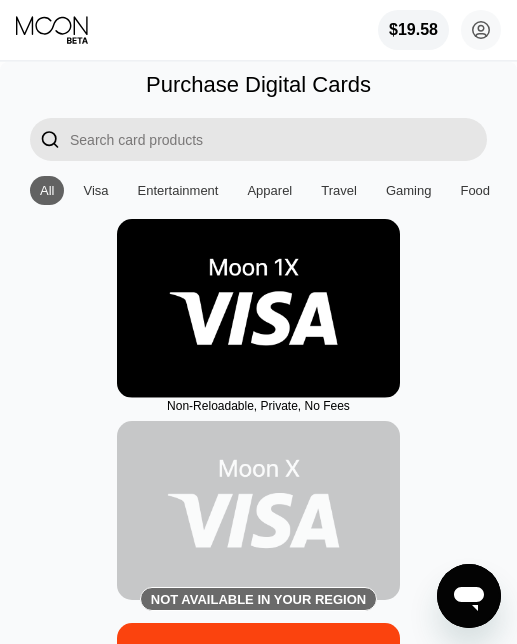 drag, startPoint x: 107, startPoint y: 301, endPoint x: 401, endPoint y: 335, distance: 295.95944 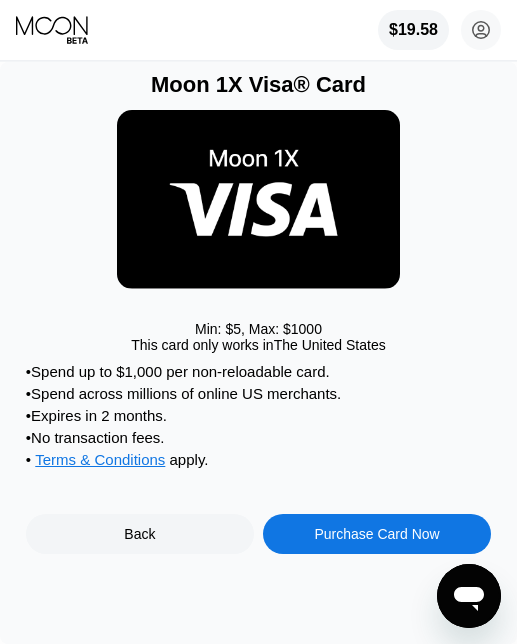 click on "Purchase Card Now" at bounding box center (376, 534) 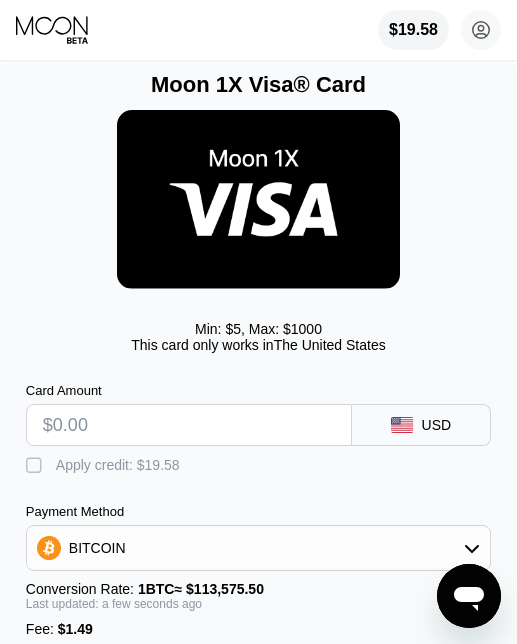 drag, startPoint x: 77, startPoint y: 412, endPoint x: 88, endPoint y: 424, distance: 16.27882 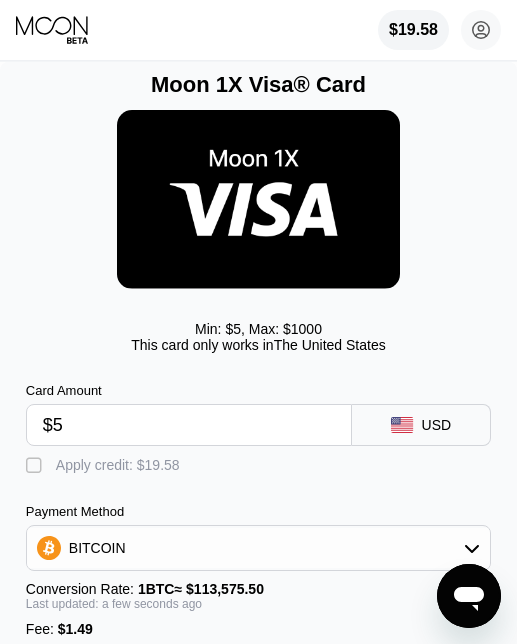 type on "0.00005715" 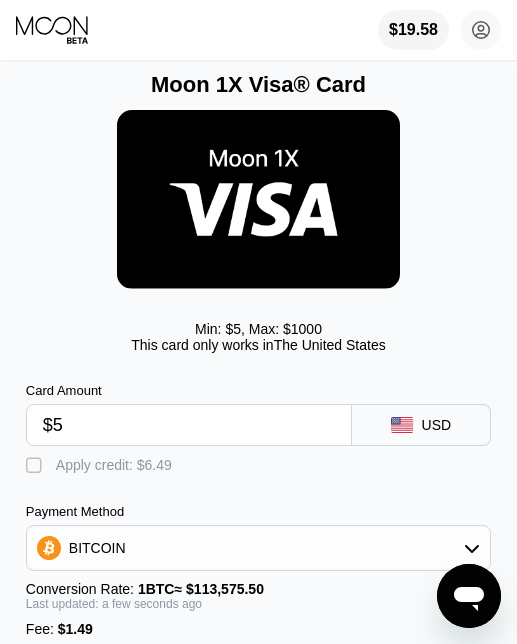 type on "$5" 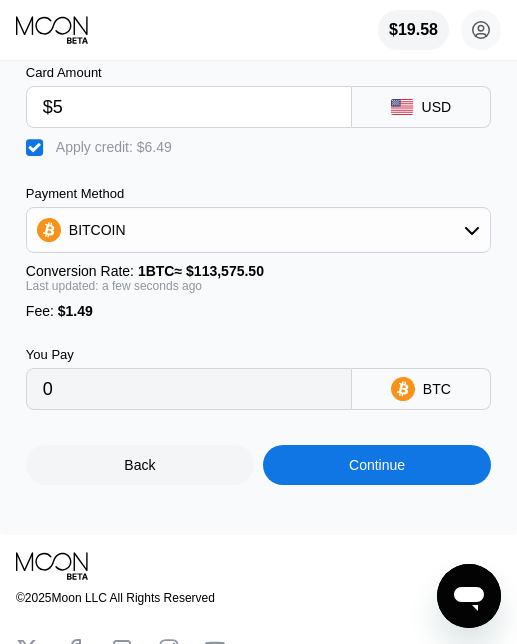scroll, scrollTop: 330, scrollLeft: 0, axis: vertical 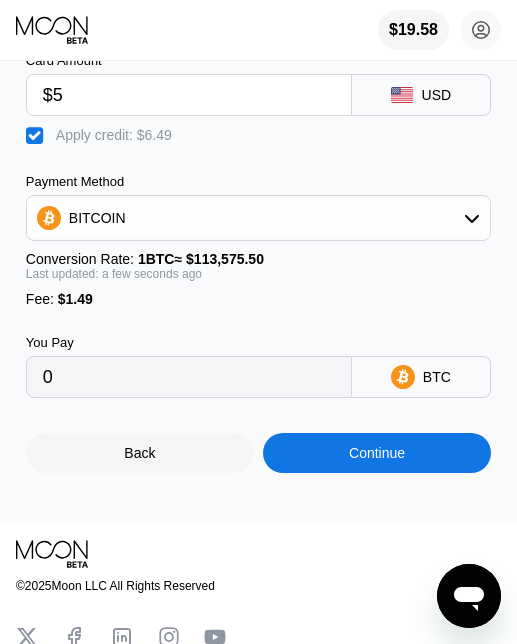 click on "Continue" at bounding box center [377, 453] 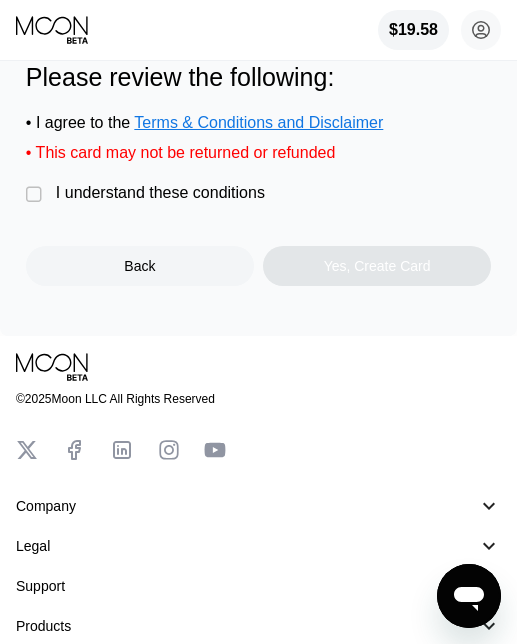 scroll, scrollTop: 0, scrollLeft: 0, axis: both 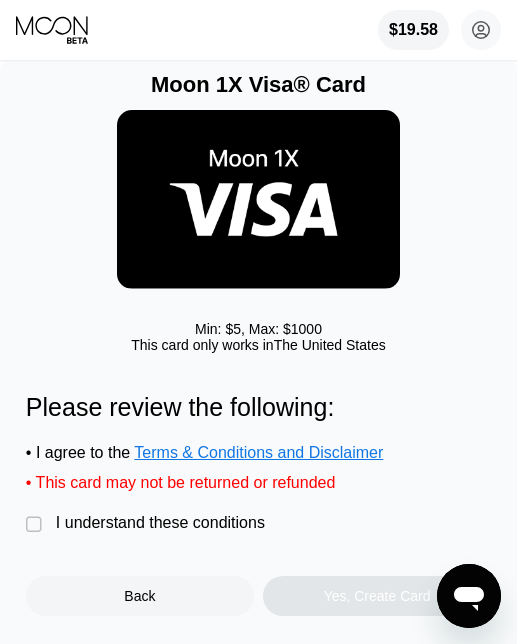 click on "" at bounding box center [36, 525] 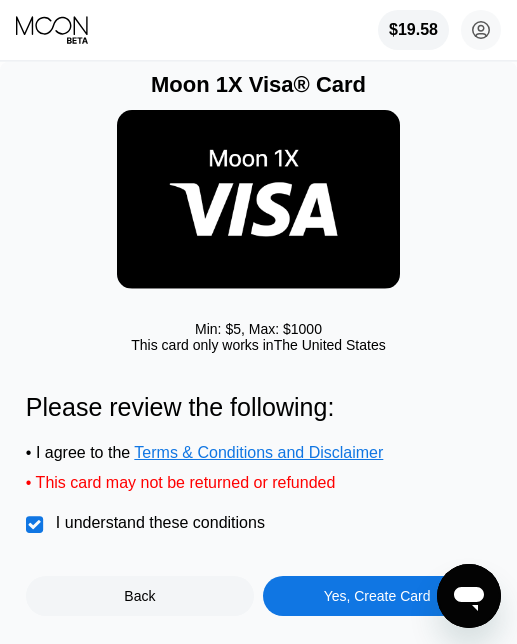 click on "Yes, Create Card" at bounding box center [377, 596] 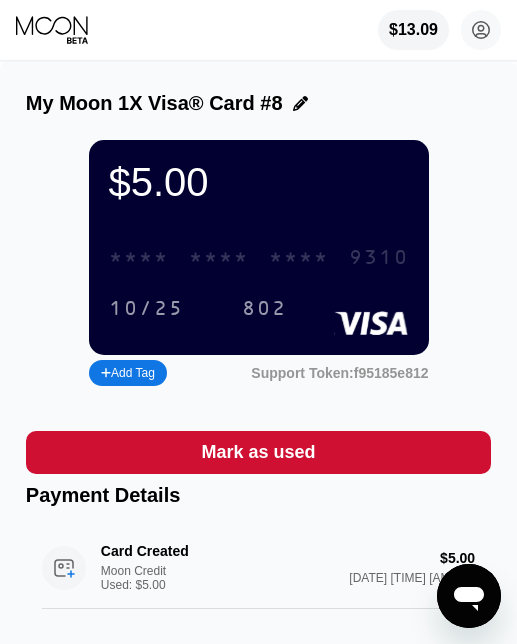 drag, startPoint x: 148, startPoint y: 260, endPoint x: 91, endPoint y: 290, distance: 64.412735 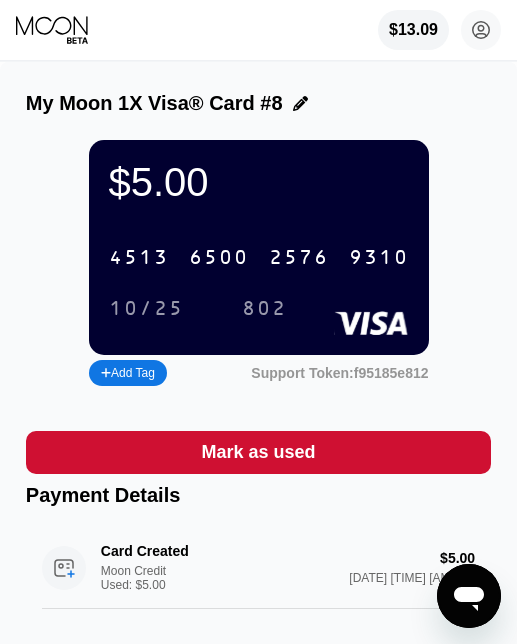 click 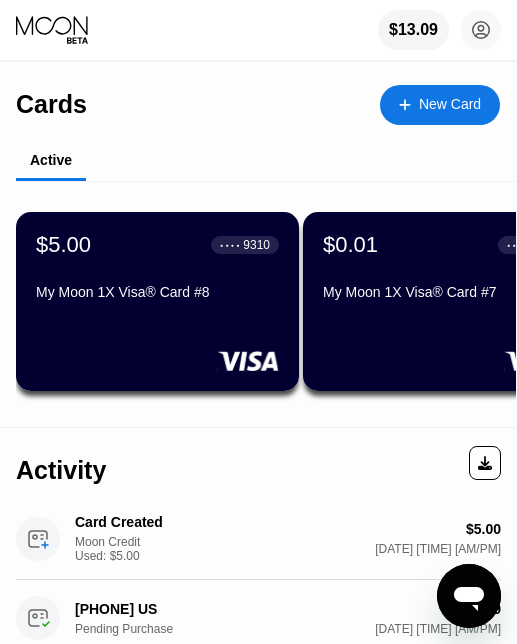 click on "New Card" at bounding box center [440, 105] 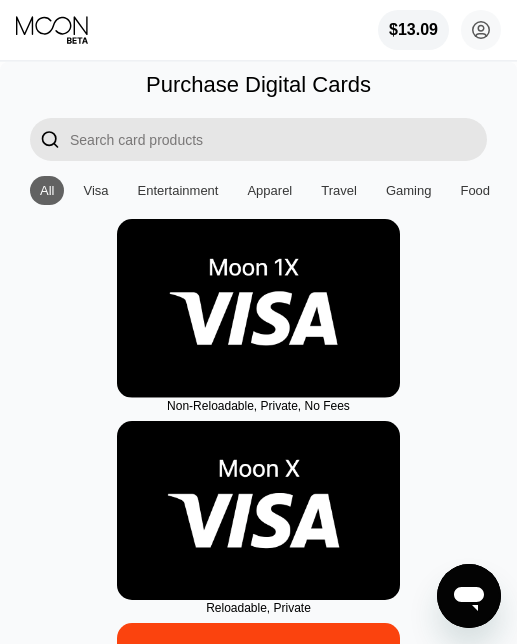 click at bounding box center [258, 308] 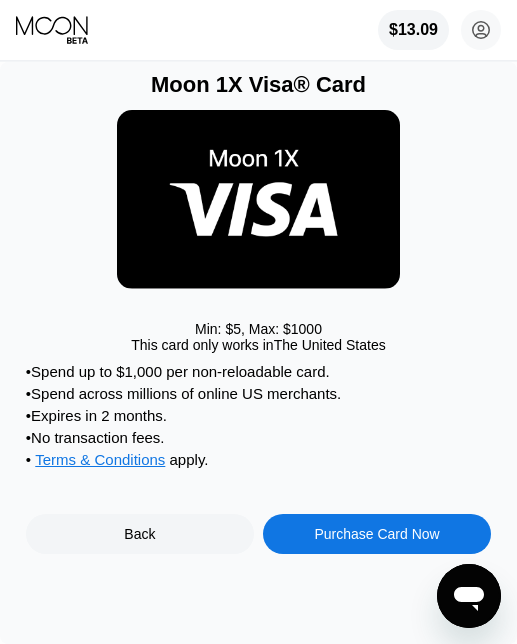 scroll, scrollTop: 51, scrollLeft: 0, axis: vertical 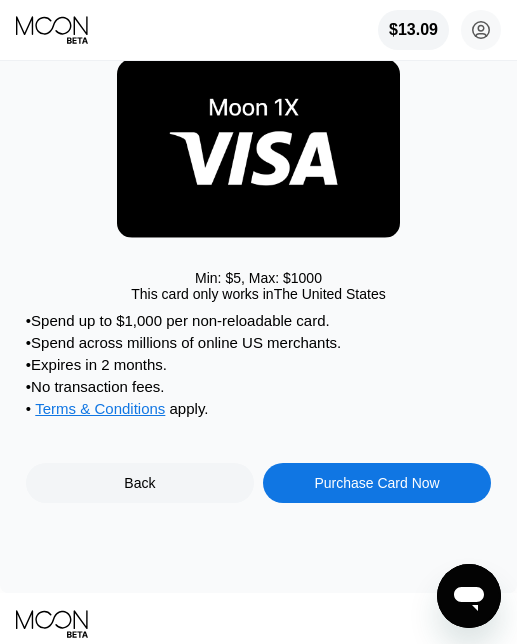 click on "Purchase Card Now" at bounding box center (377, 483) 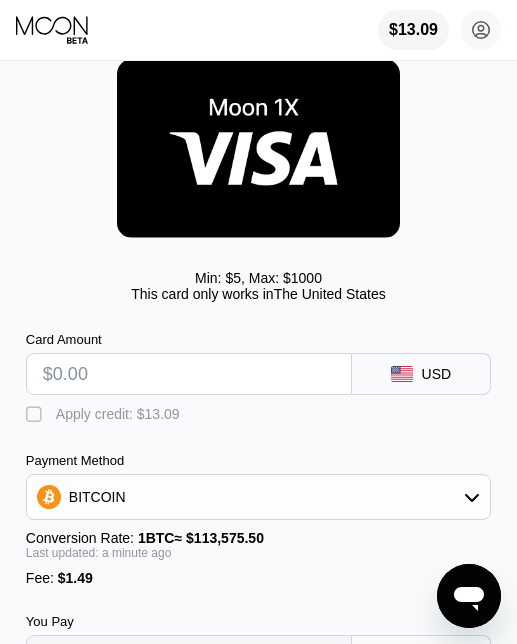 click at bounding box center [189, 374] 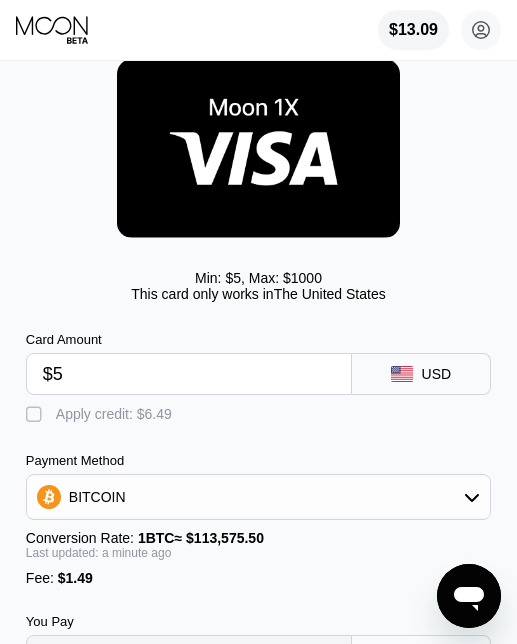 type on "0.00005715" 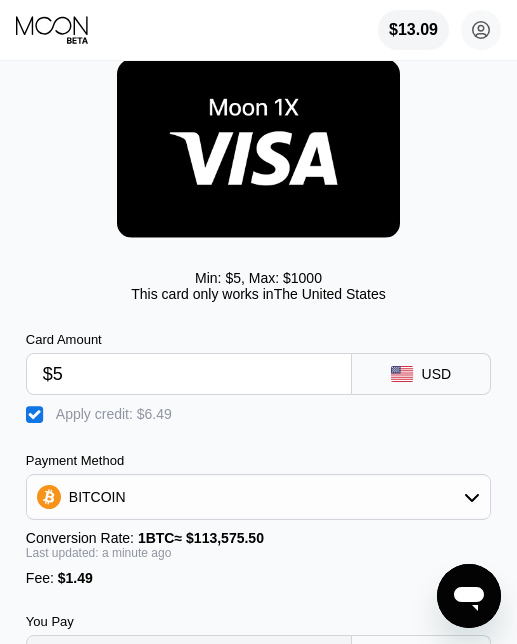 scroll, scrollTop: 195, scrollLeft: 0, axis: vertical 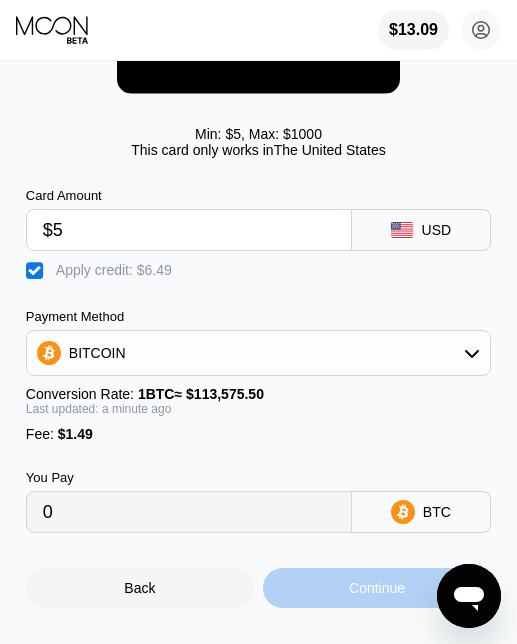 click on "Continue" at bounding box center (377, 588) 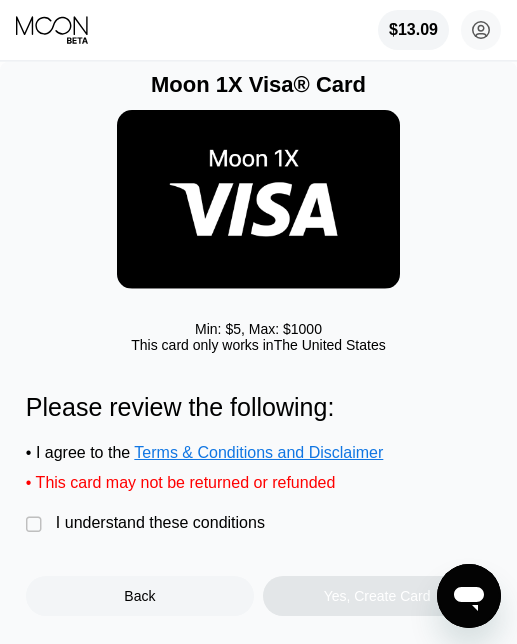 click on "" at bounding box center [36, 525] 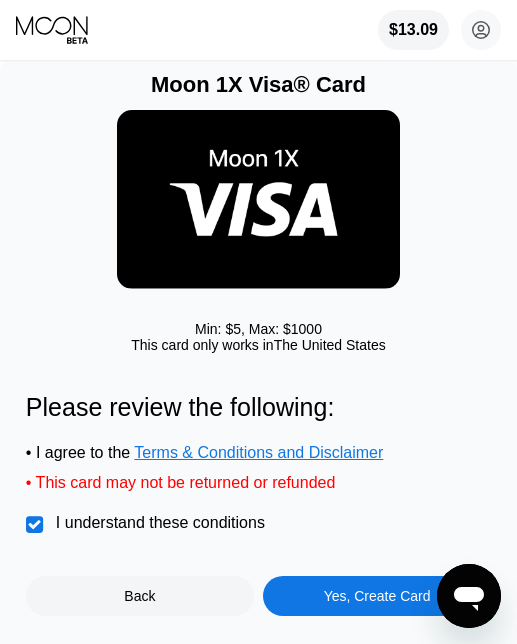 click on "I understand these conditions" at bounding box center (160, 523) 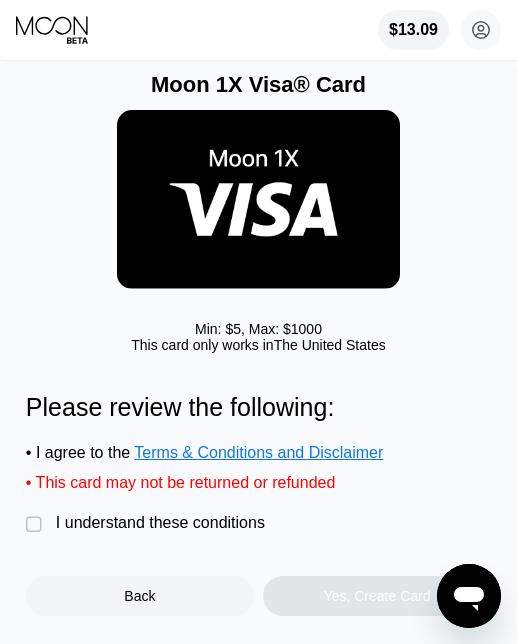 drag, startPoint x: 34, startPoint y: 528, endPoint x: 50, endPoint y: 530, distance: 16.124516 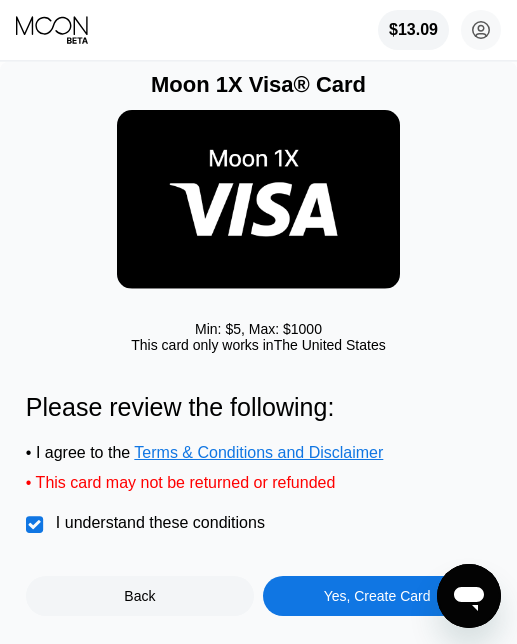 click on "Yes, Create Card" at bounding box center [377, 596] 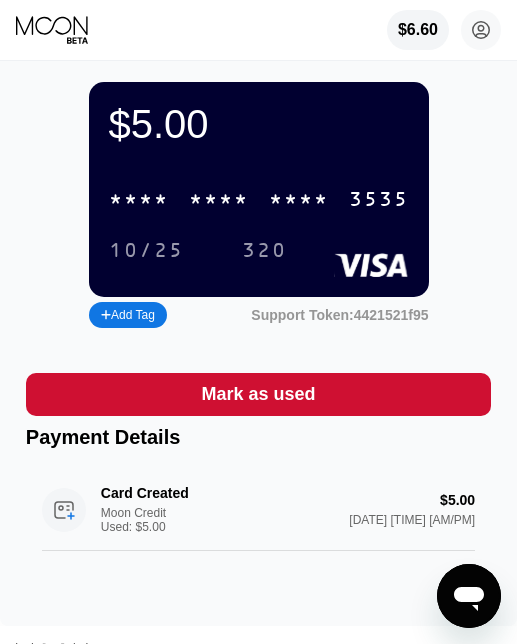 scroll, scrollTop: 55, scrollLeft: 0, axis: vertical 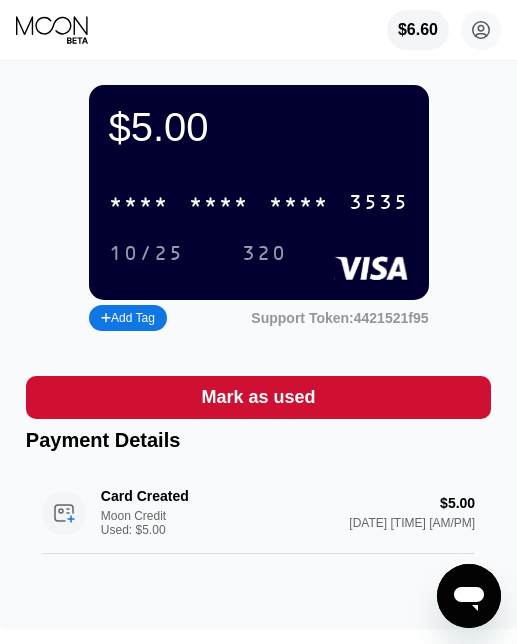 click on "* * * *" at bounding box center (219, 203) 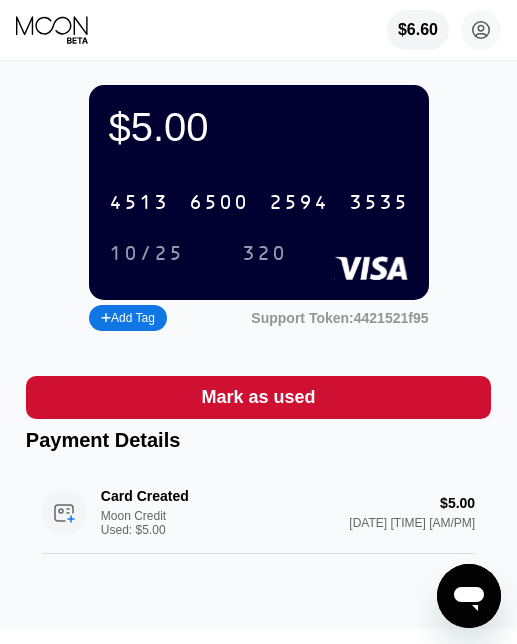 click 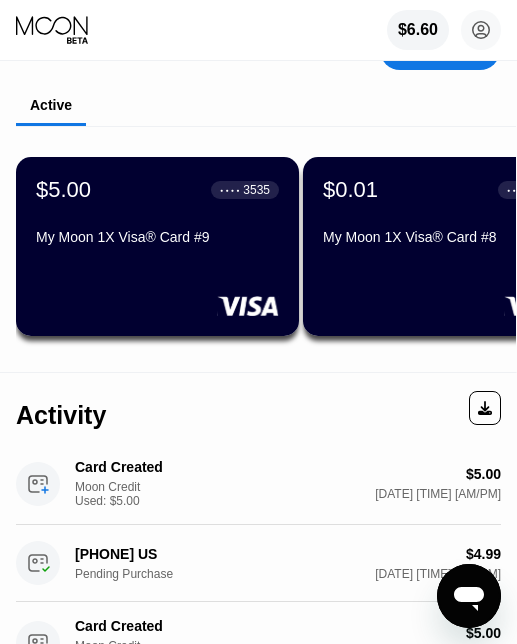 scroll, scrollTop: 0, scrollLeft: 0, axis: both 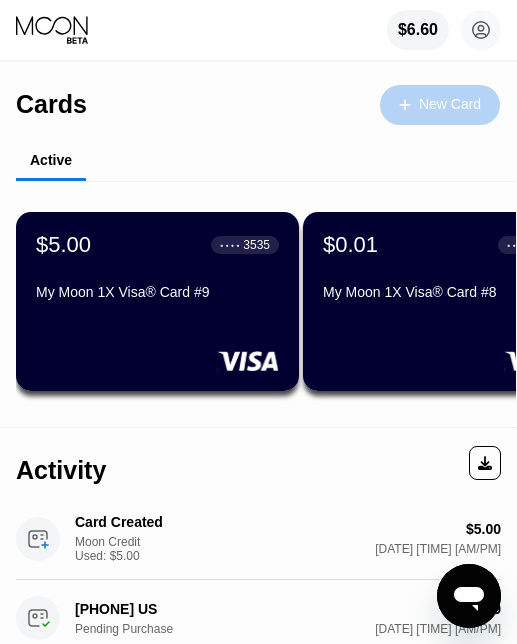 click on "New Card" at bounding box center [440, 105] 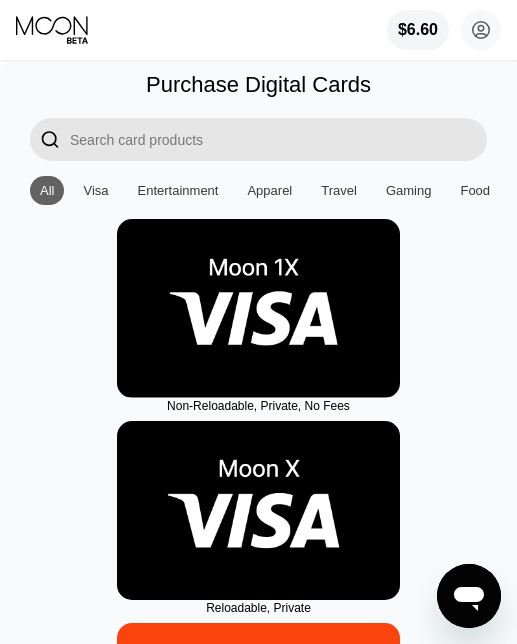 click at bounding box center (258, 308) 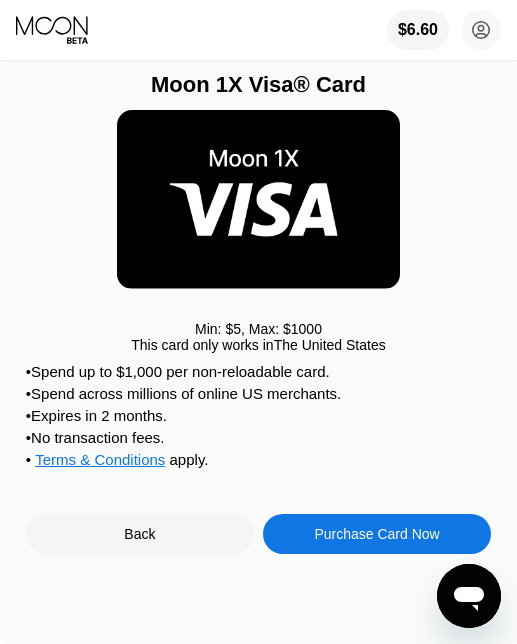 click on "Purchase Card Now" at bounding box center [376, 534] 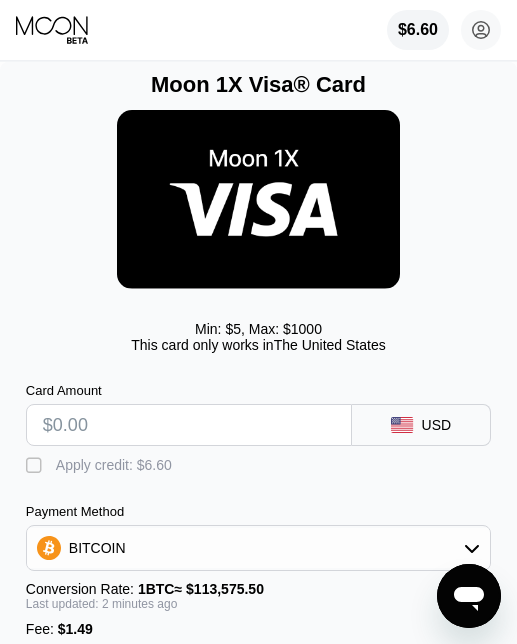 click at bounding box center [189, 425] 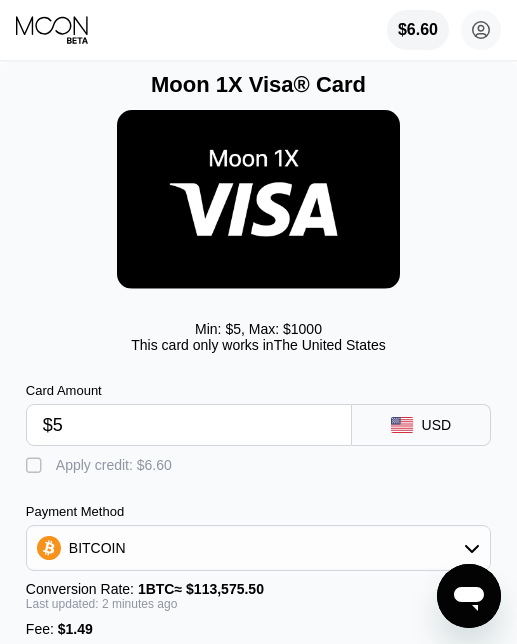 type on "0.00005715" 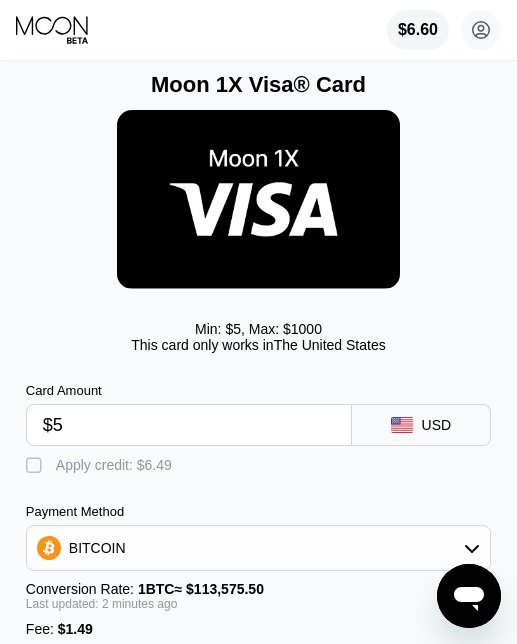 type on "$5" 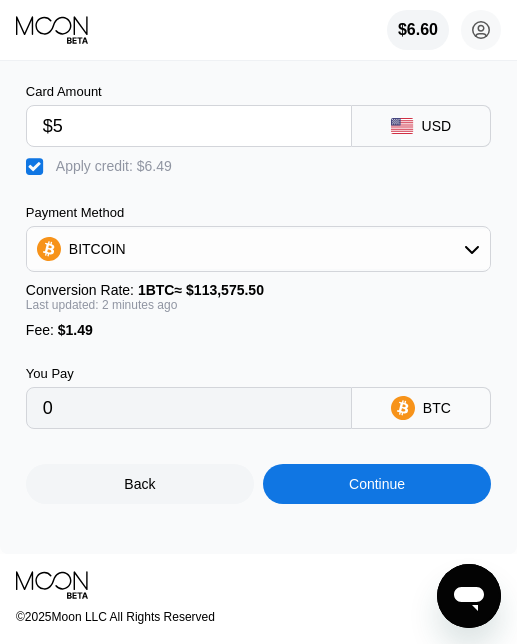 scroll, scrollTop: 341, scrollLeft: 0, axis: vertical 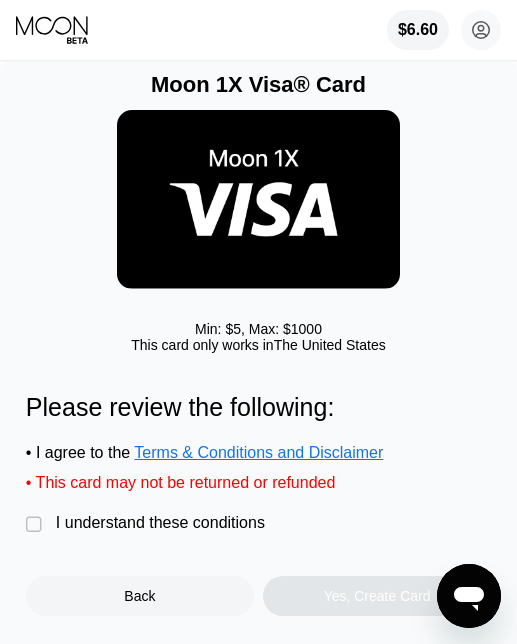drag, startPoint x: 42, startPoint y: 518, endPoint x: 59, endPoint y: 525, distance: 18.384777 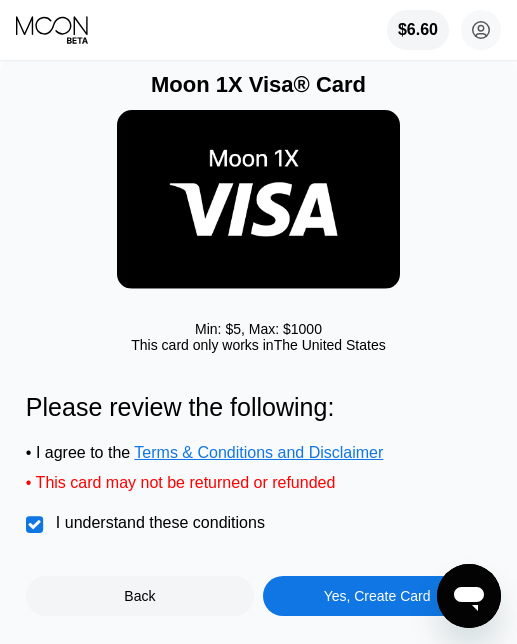 drag, startPoint x: 315, startPoint y: 573, endPoint x: 327, endPoint y: 588, distance: 19.209373 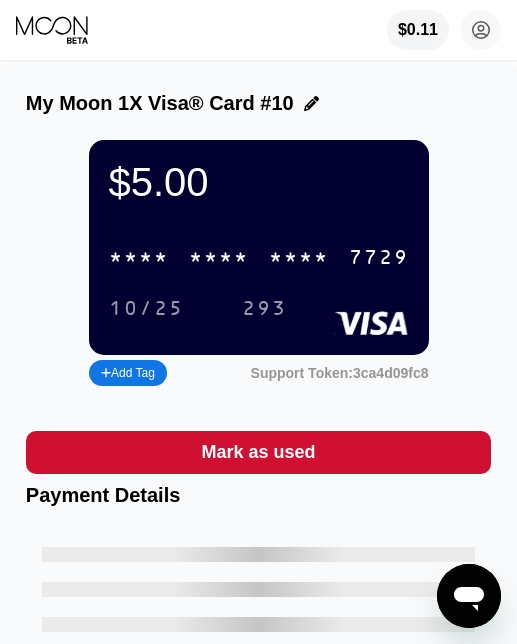 click on "* * * * * * * * * * * * 7729" at bounding box center [259, 257] 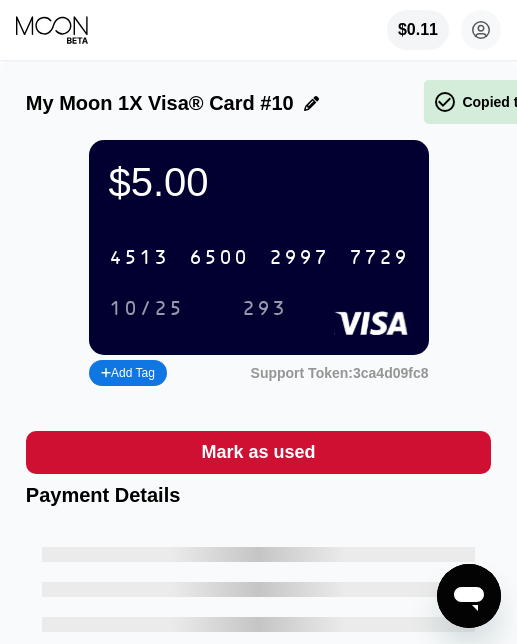 click on "[CARD NUMBER]" at bounding box center (259, 257) 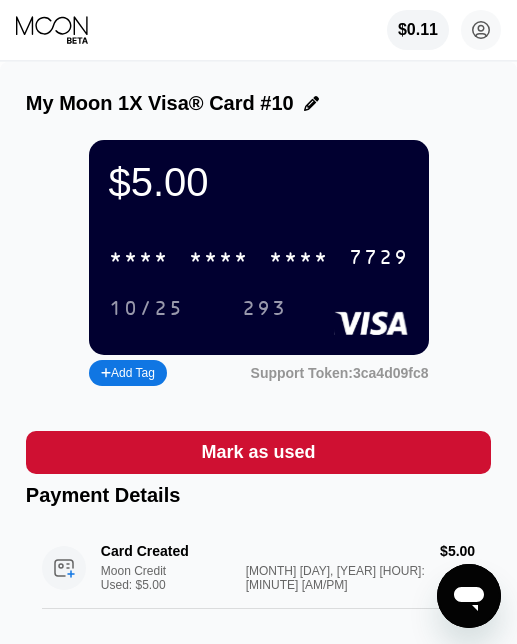 drag, startPoint x: 79, startPoint y: 23, endPoint x: 152, endPoint y: 33, distance: 73.68175 